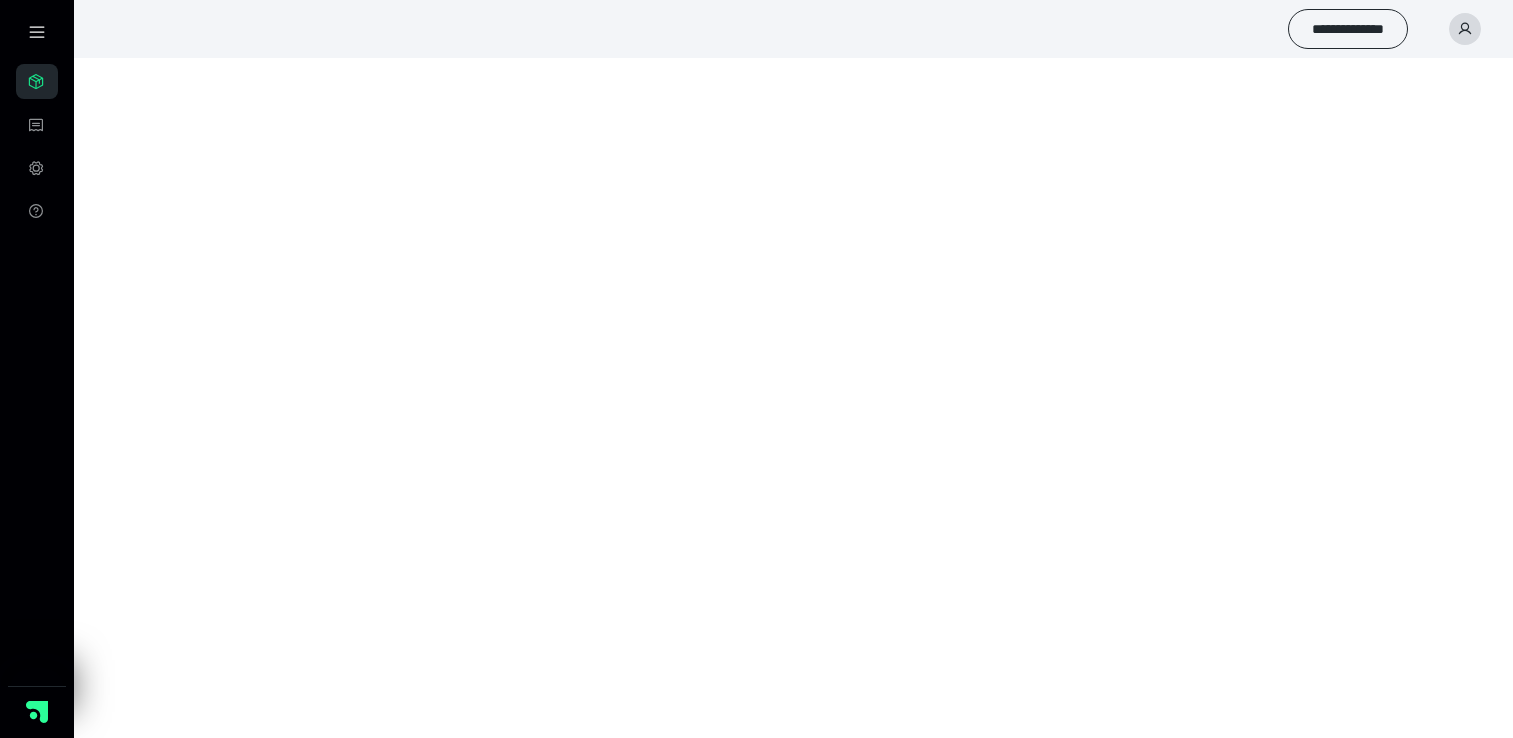 scroll, scrollTop: 0, scrollLeft: 0, axis: both 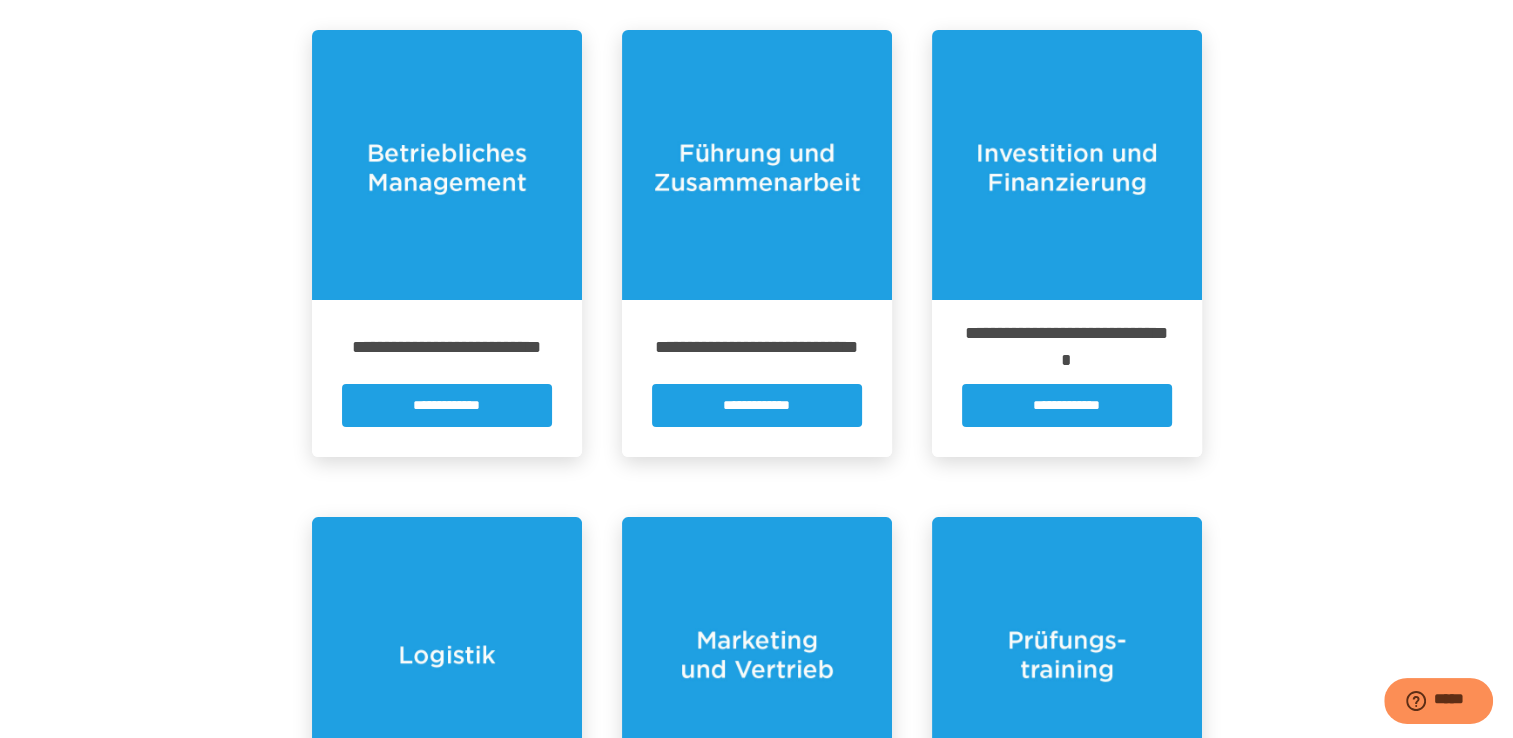 click at bounding box center [1067, 165] 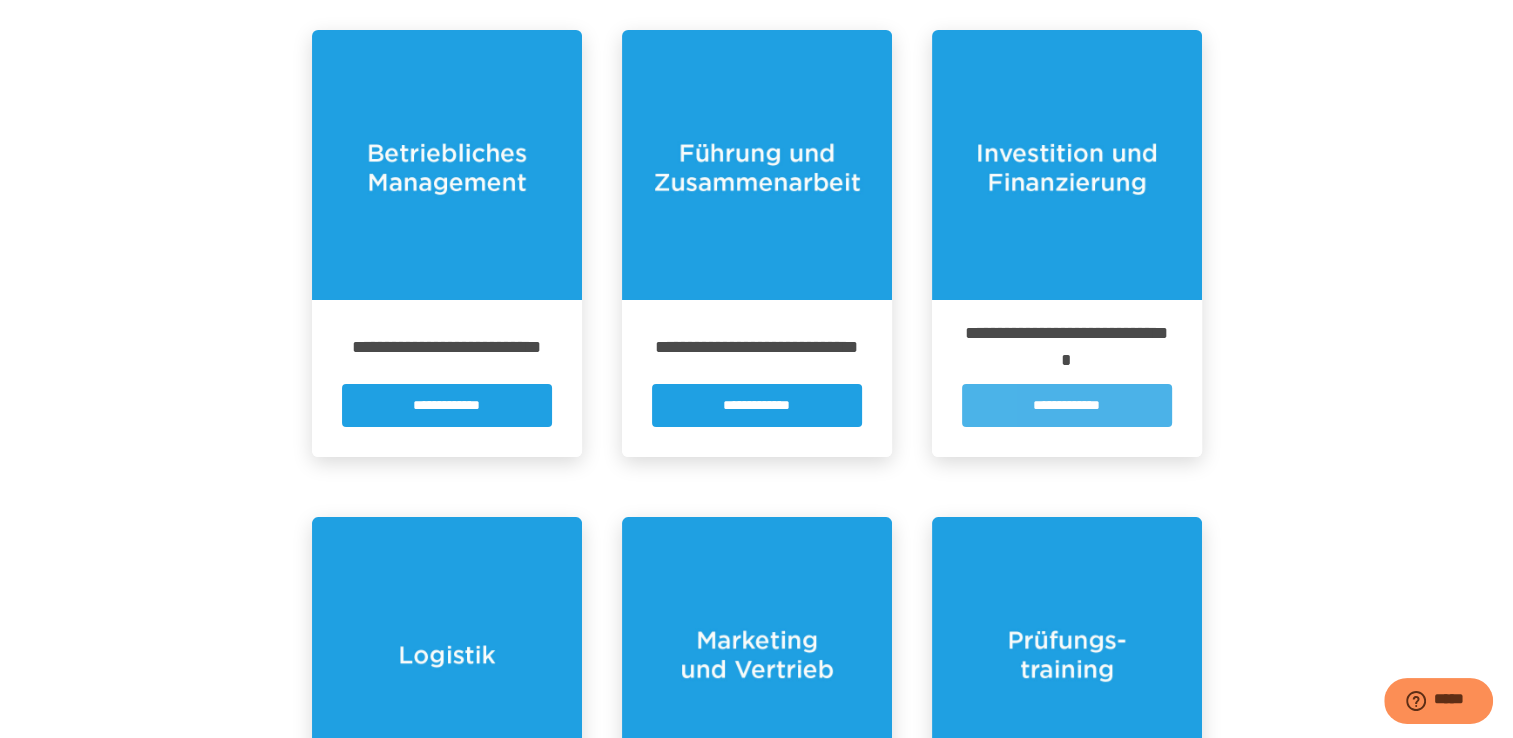 click on "**********" at bounding box center [1067, 405] 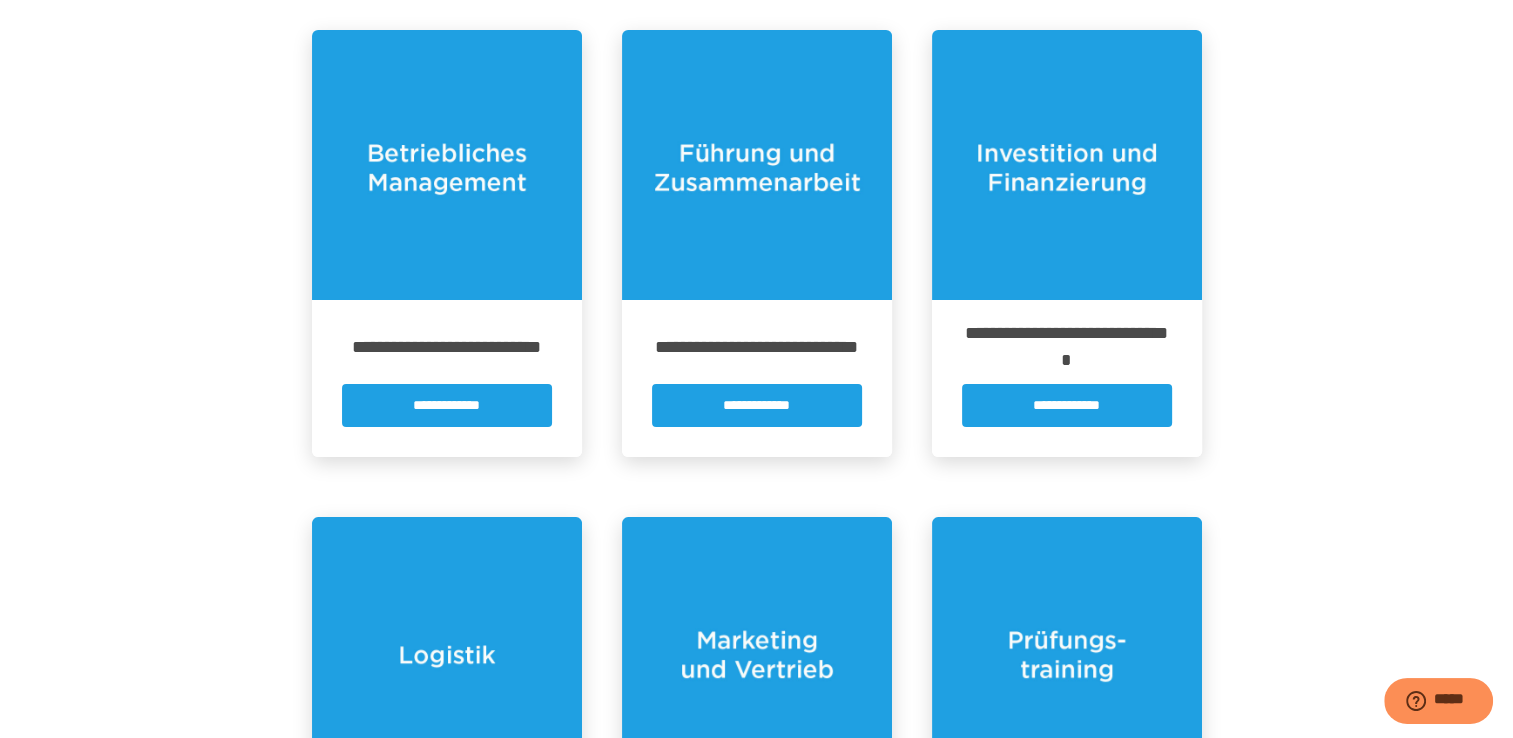 scroll, scrollTop: 0, scrollLeft: 0, axis: both 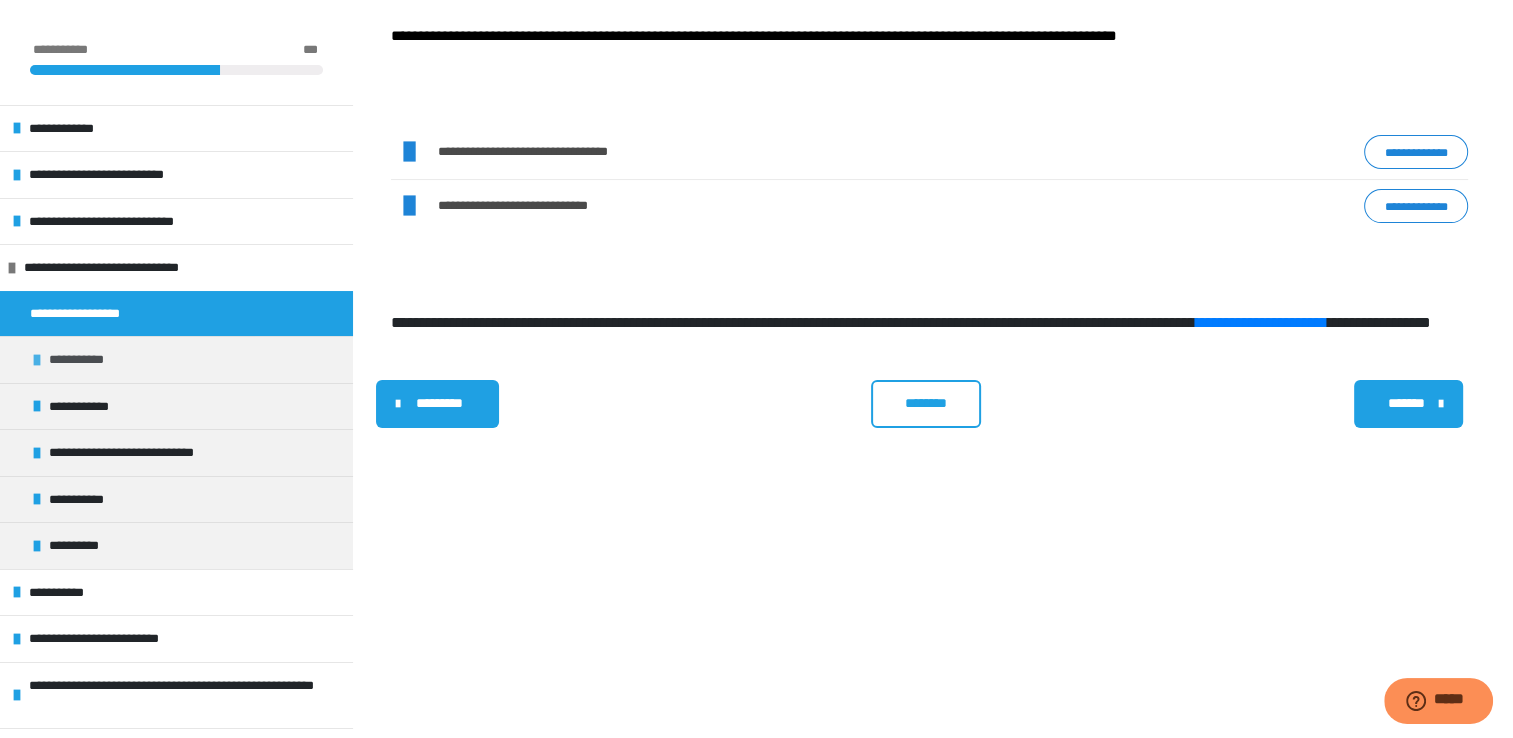 click on "**********" at bounding box center (176, 359) 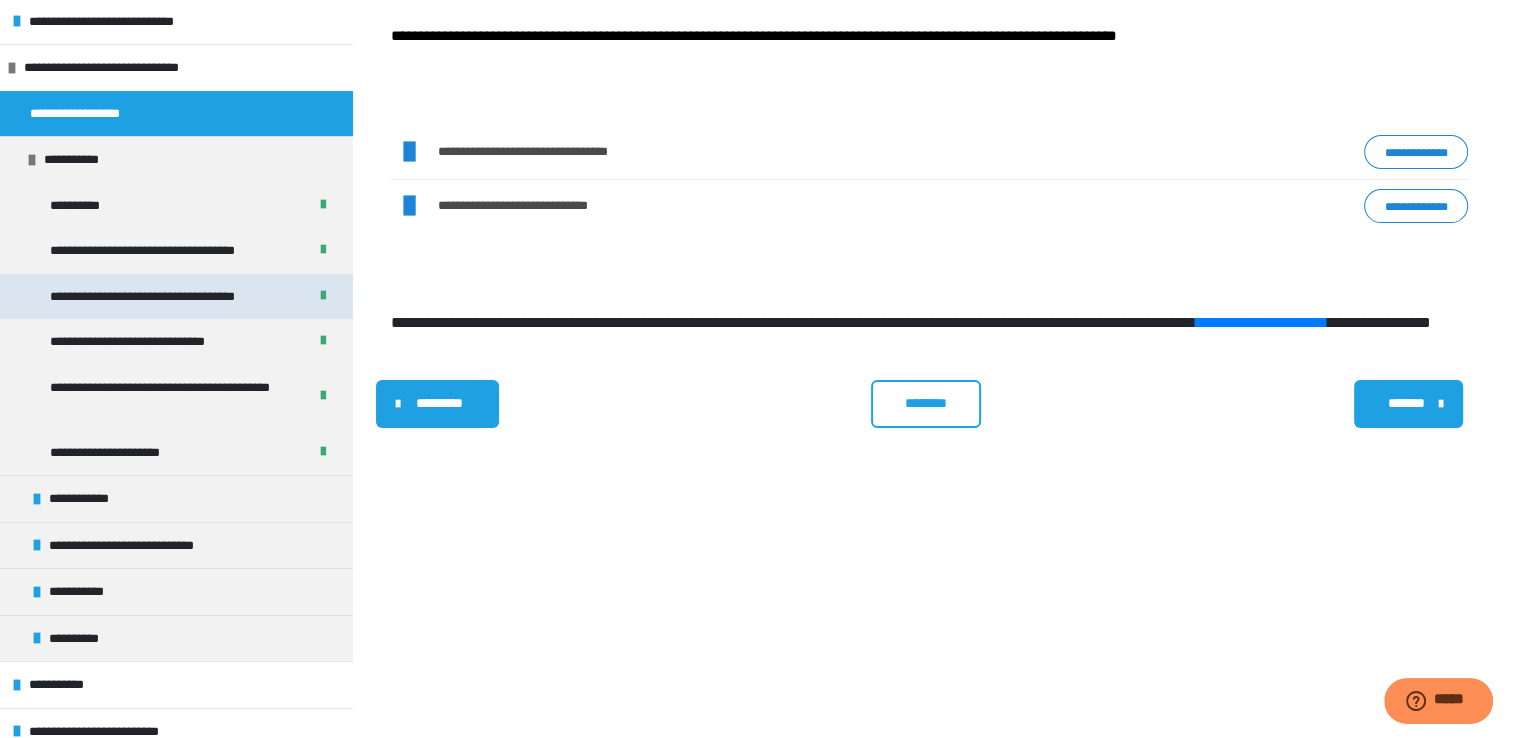 scroll, scrollTop: 300, scrollLeft: 0, axis: vertical 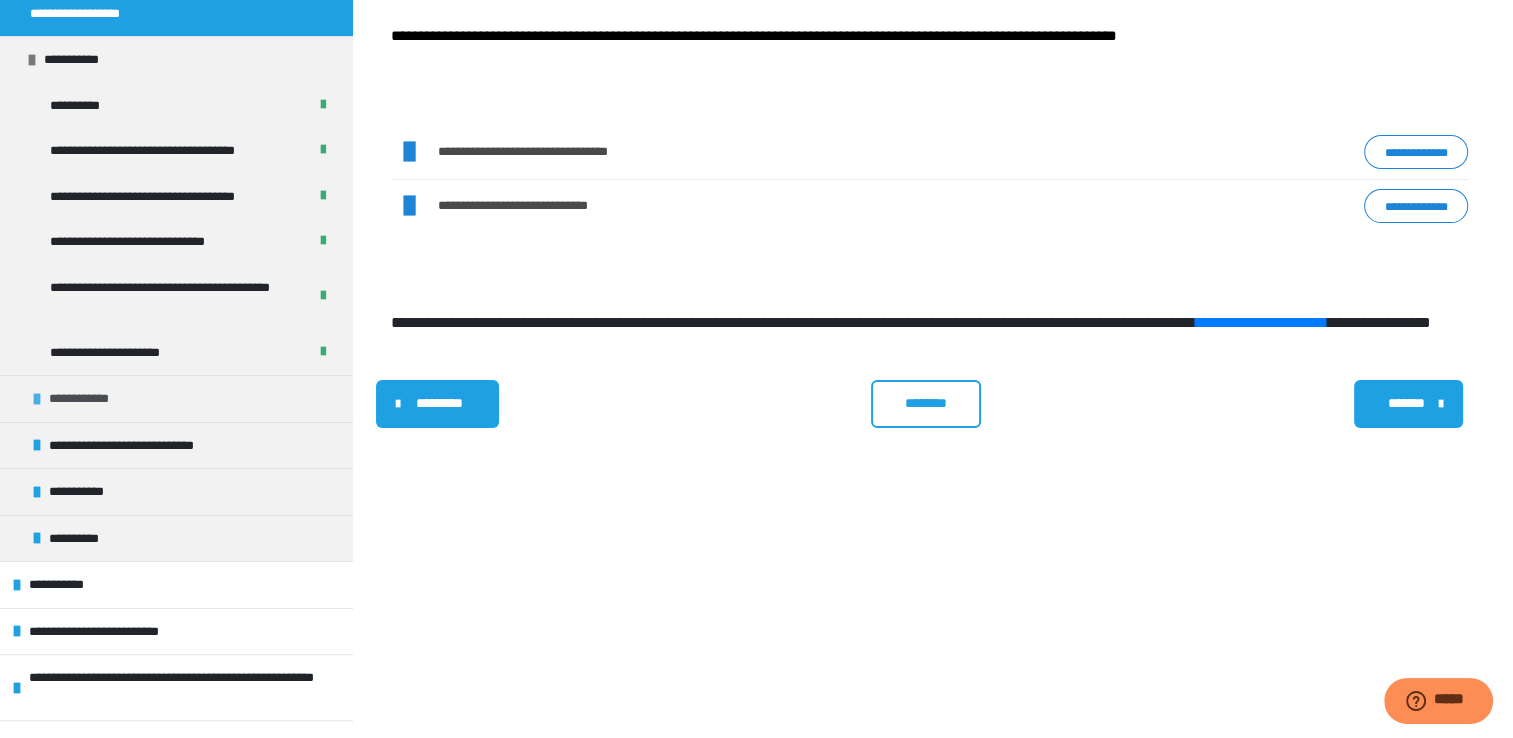 click on "**********" at bounding box center [176, 398] 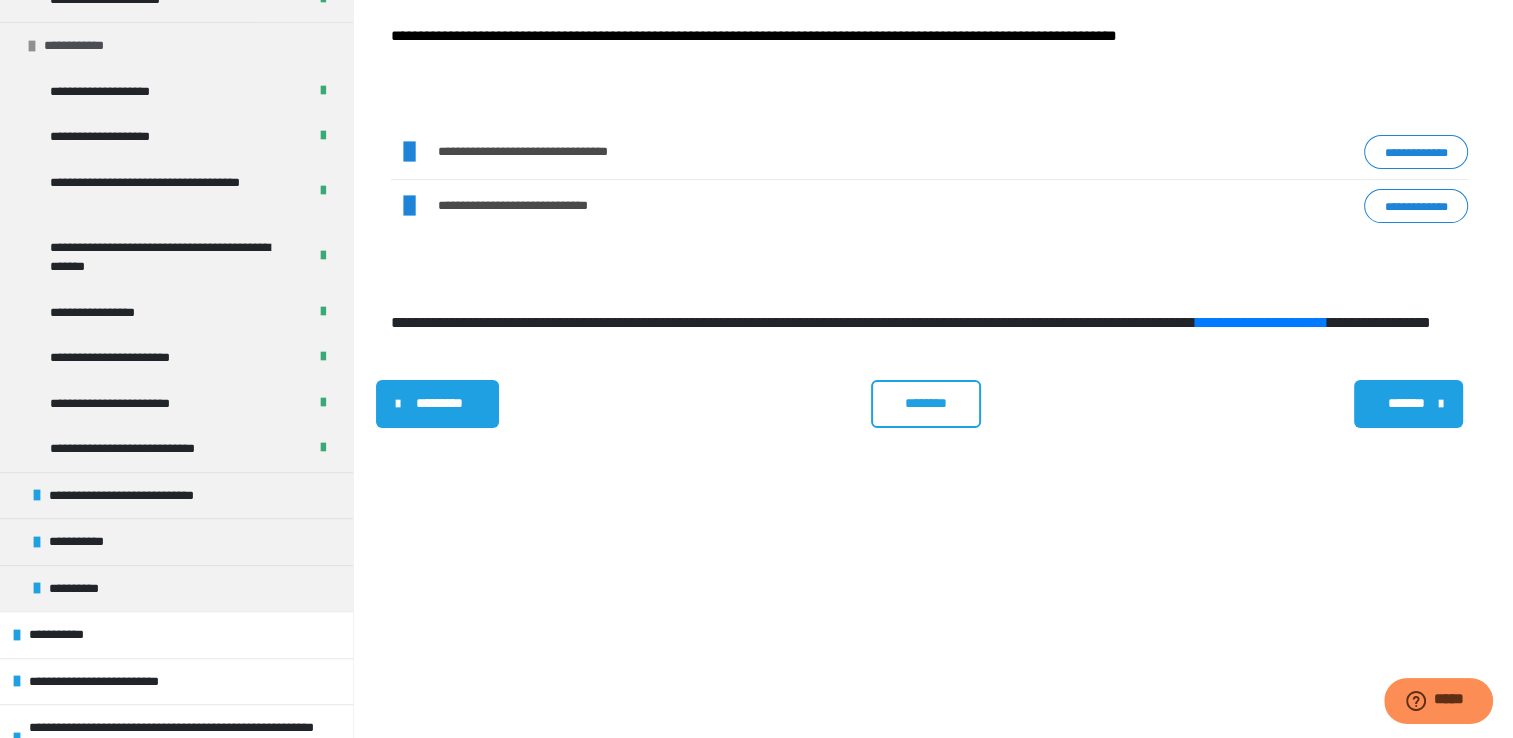 scroll, scrollTop: 700, scrollLeft: 0, axis: vertical 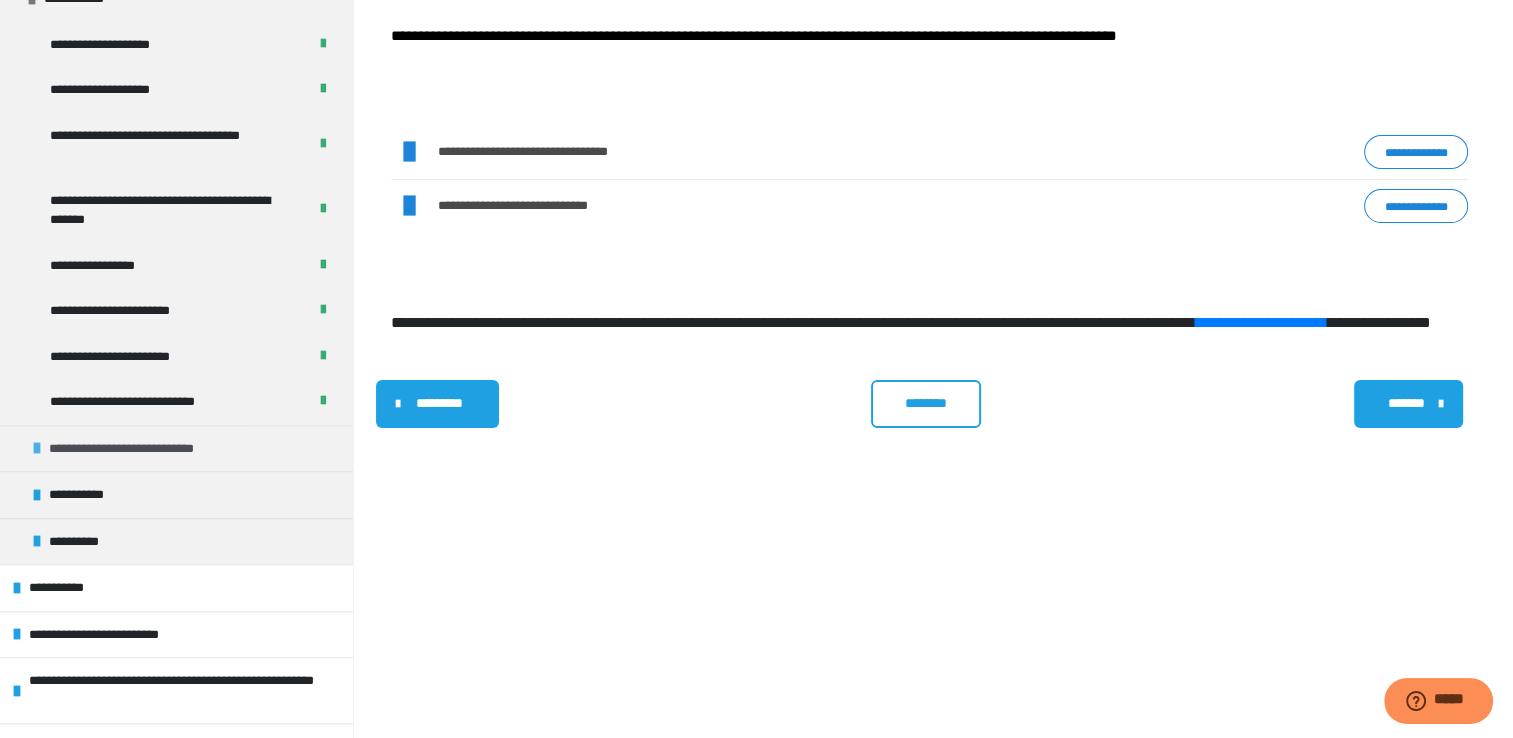 click at bounding box center (37, 448) 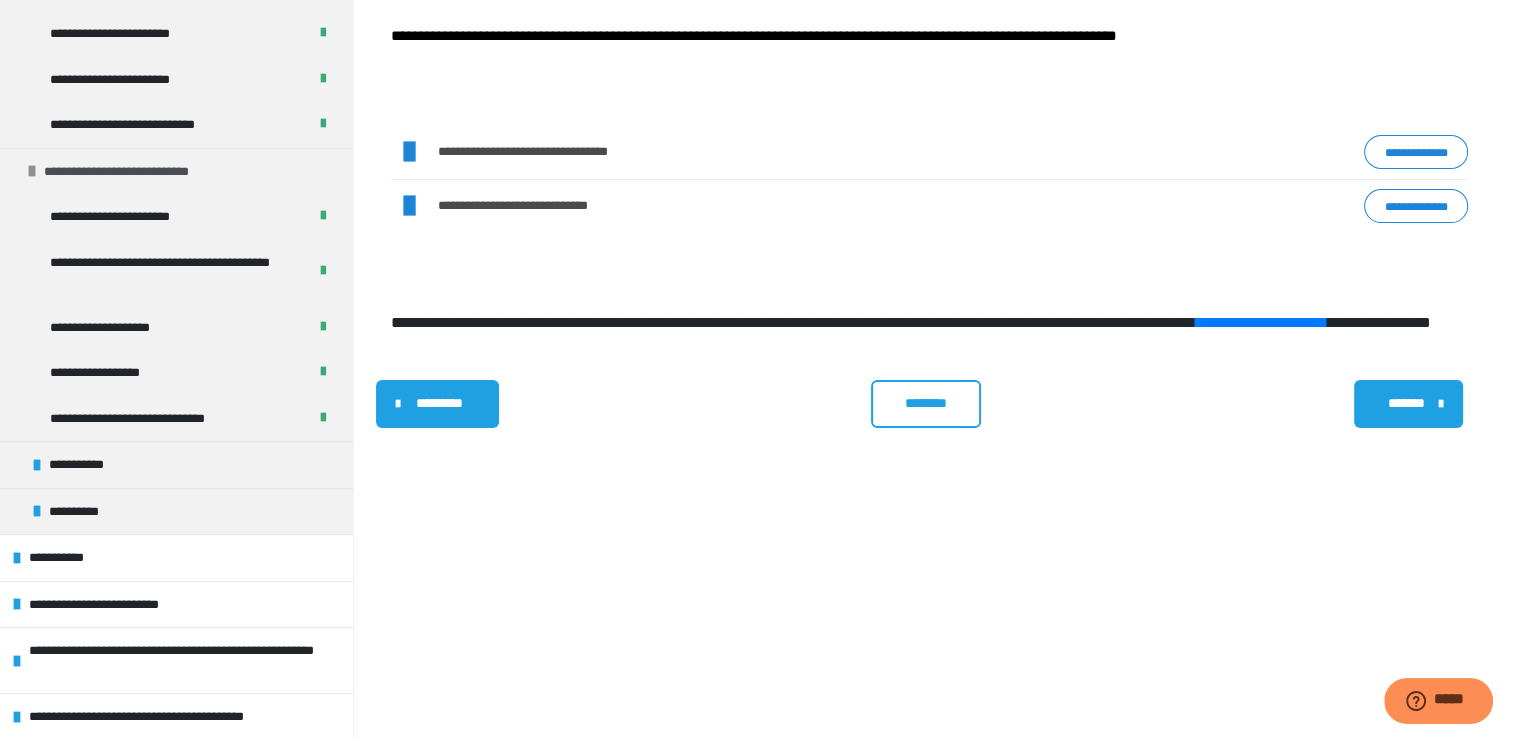 scroll, scrollTop: 1063, scrollLeft: 0, axis: vertical 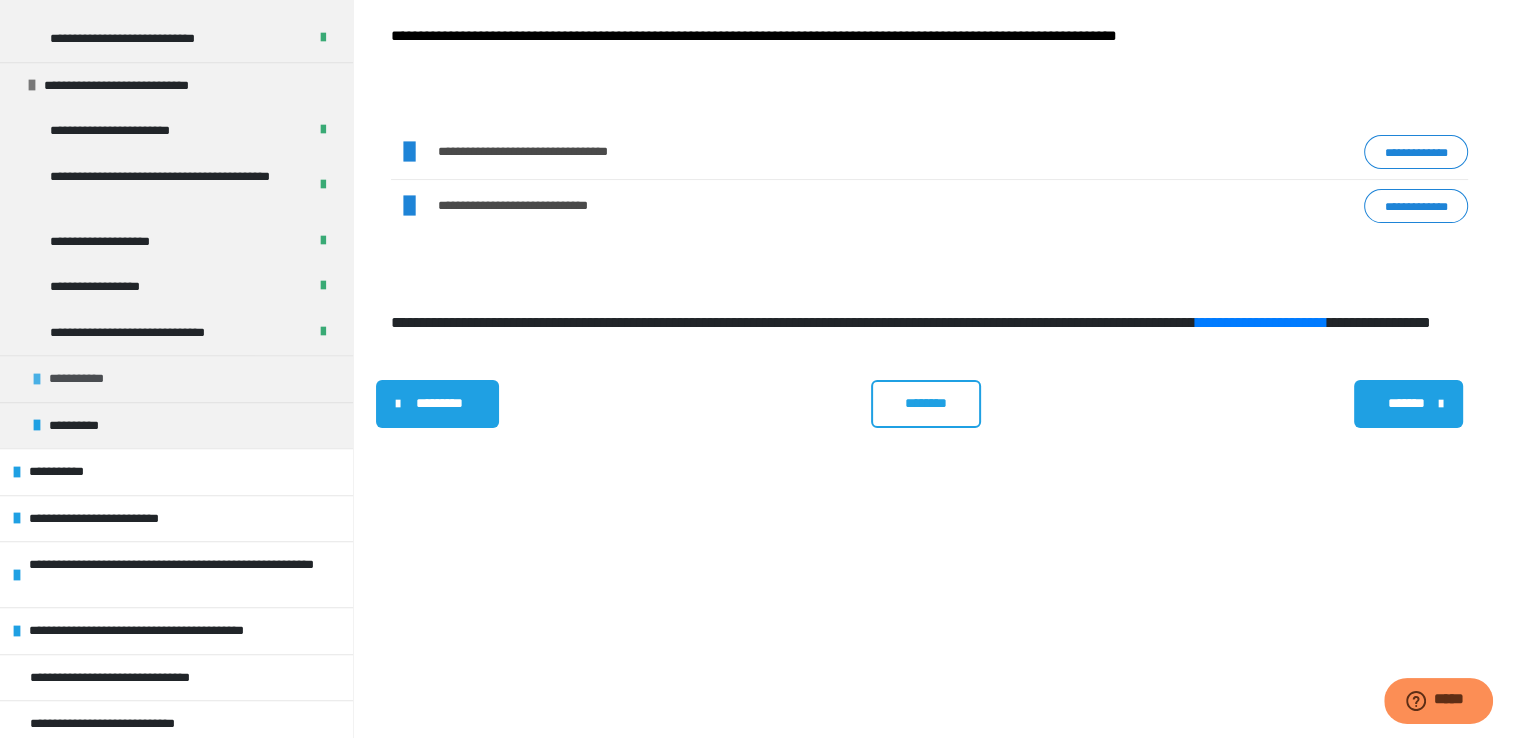 click on "**********" at bounding box center [176, 378] 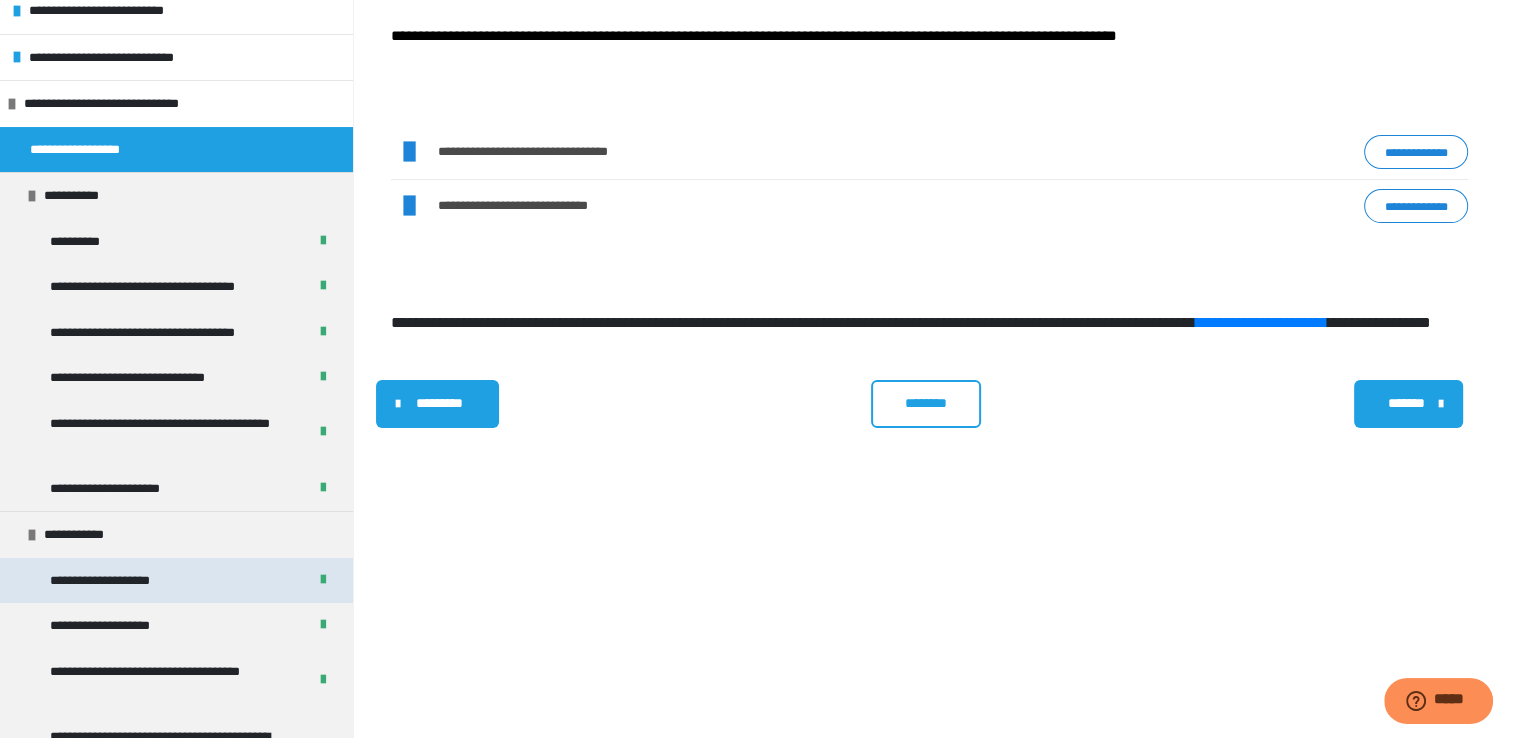 scroll, scrollTop: 163, scrollLeft: 0, axis: vertical 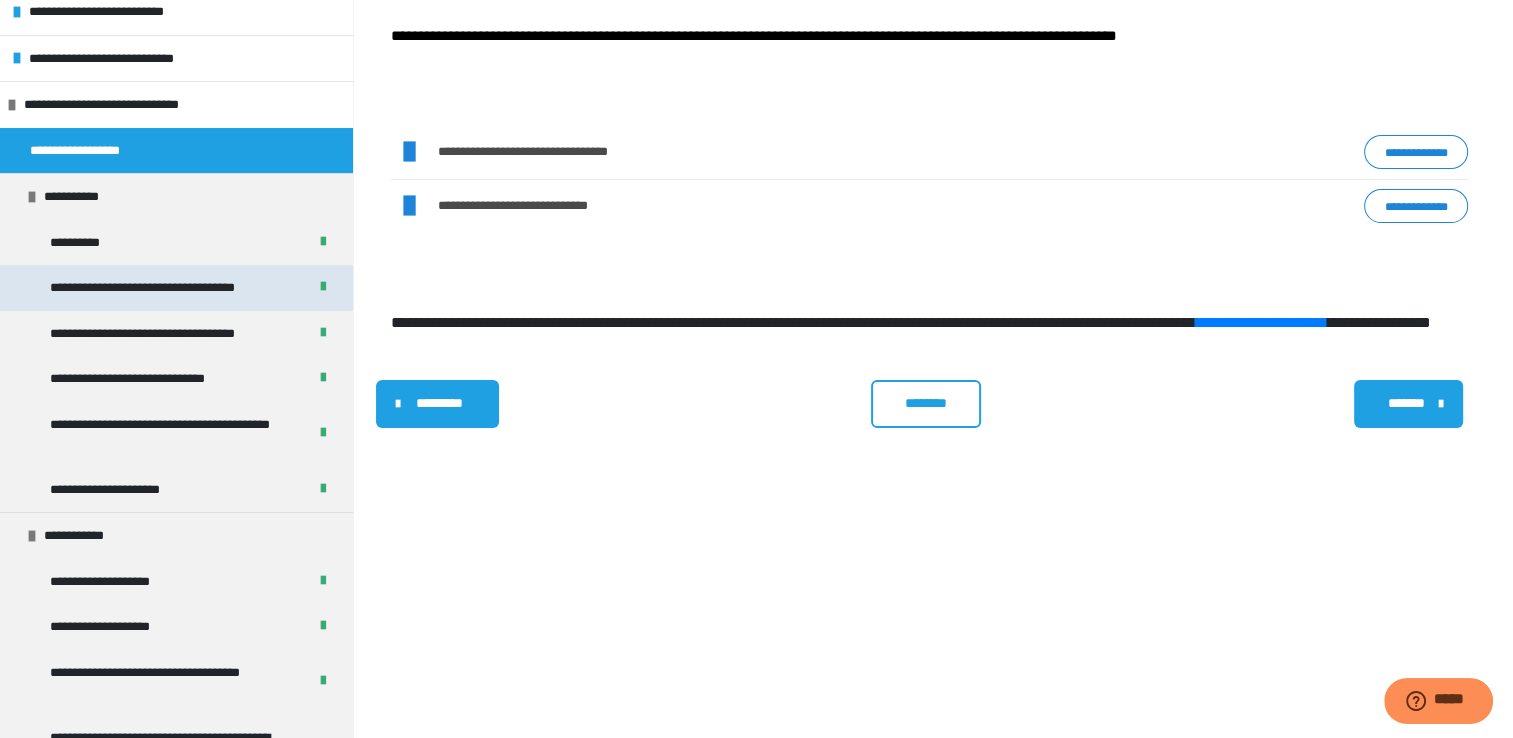 click on "**********" at bounding box center [176, 288] 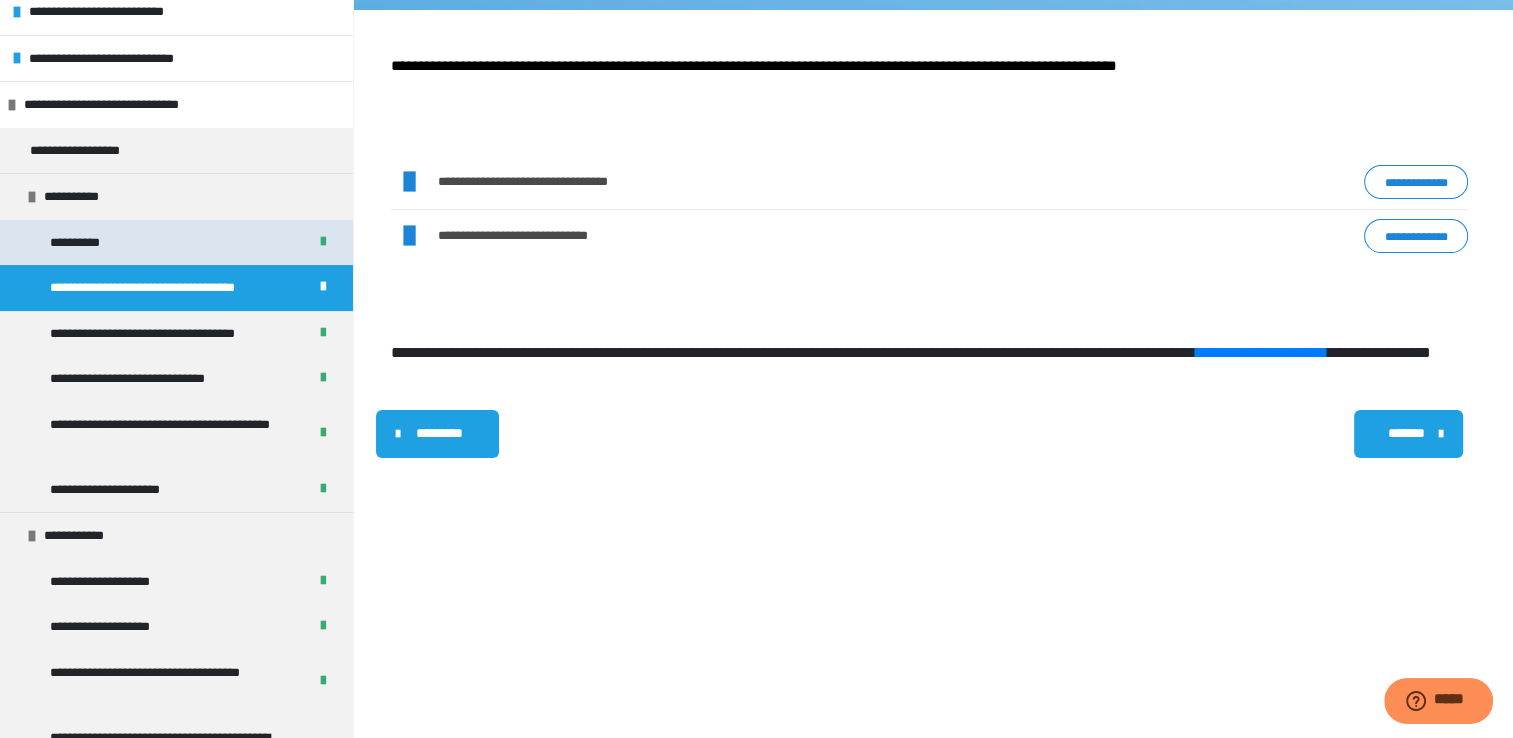 click on "**********" at bounding box center (85, 243) 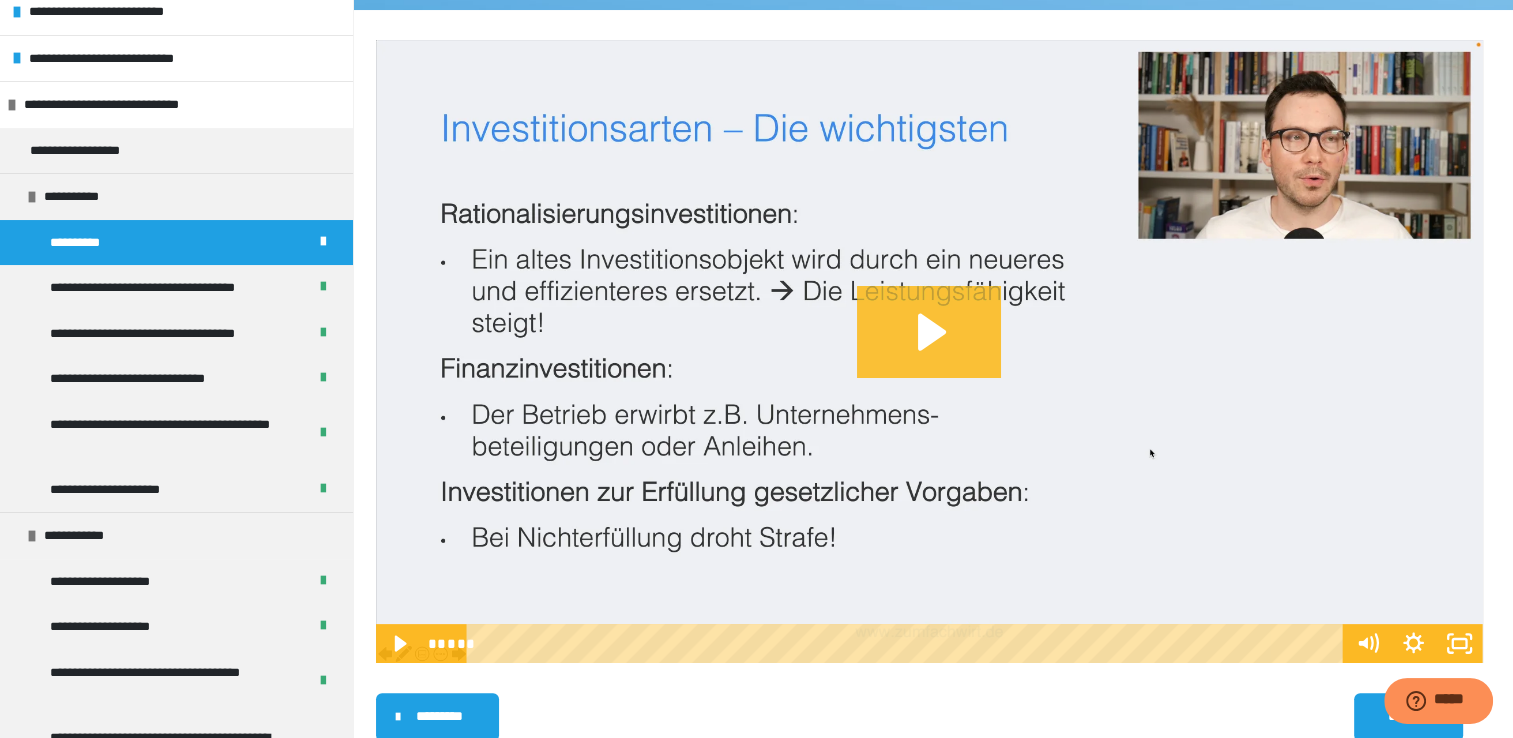 click 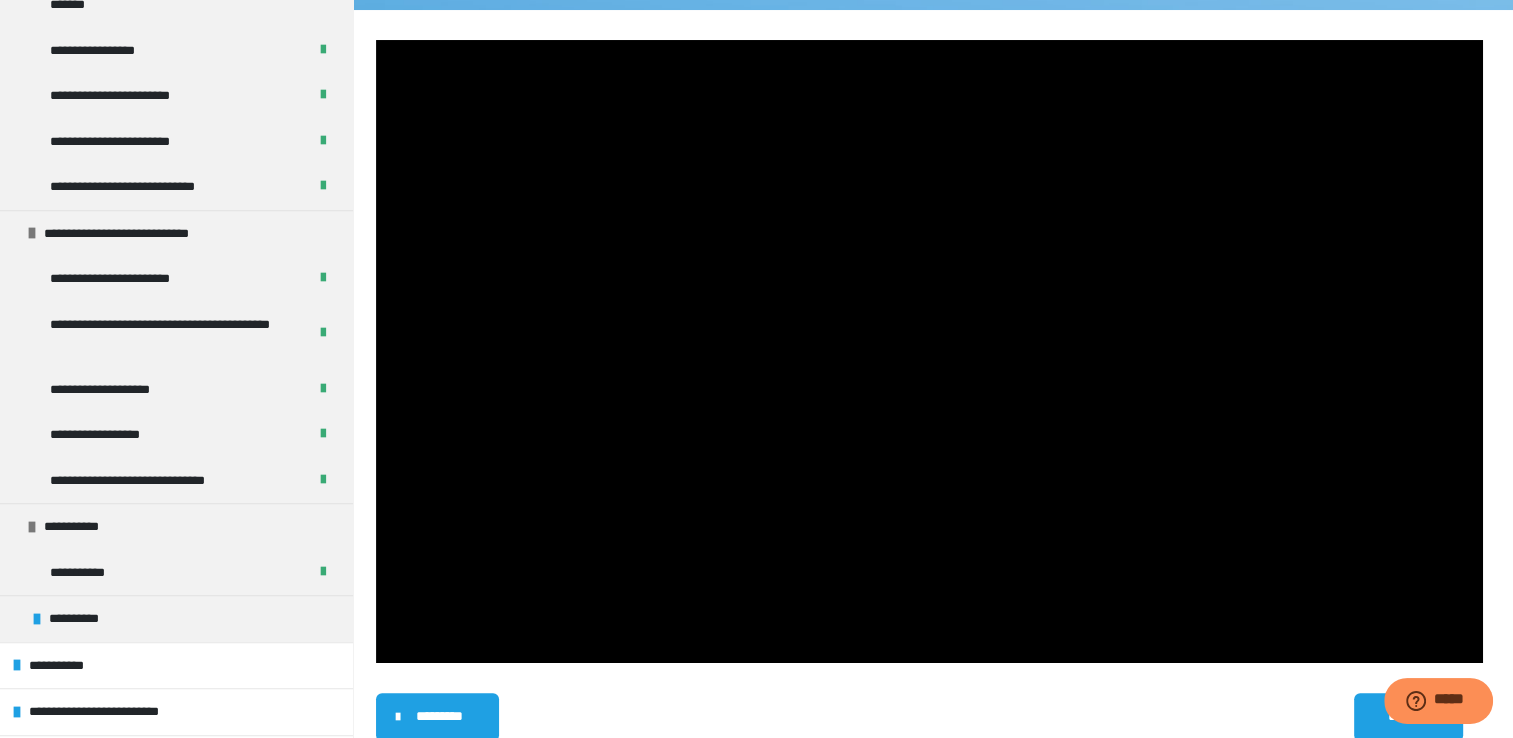 scroll, scrollTop: 963, scrollLeft: 0, axis: vertical 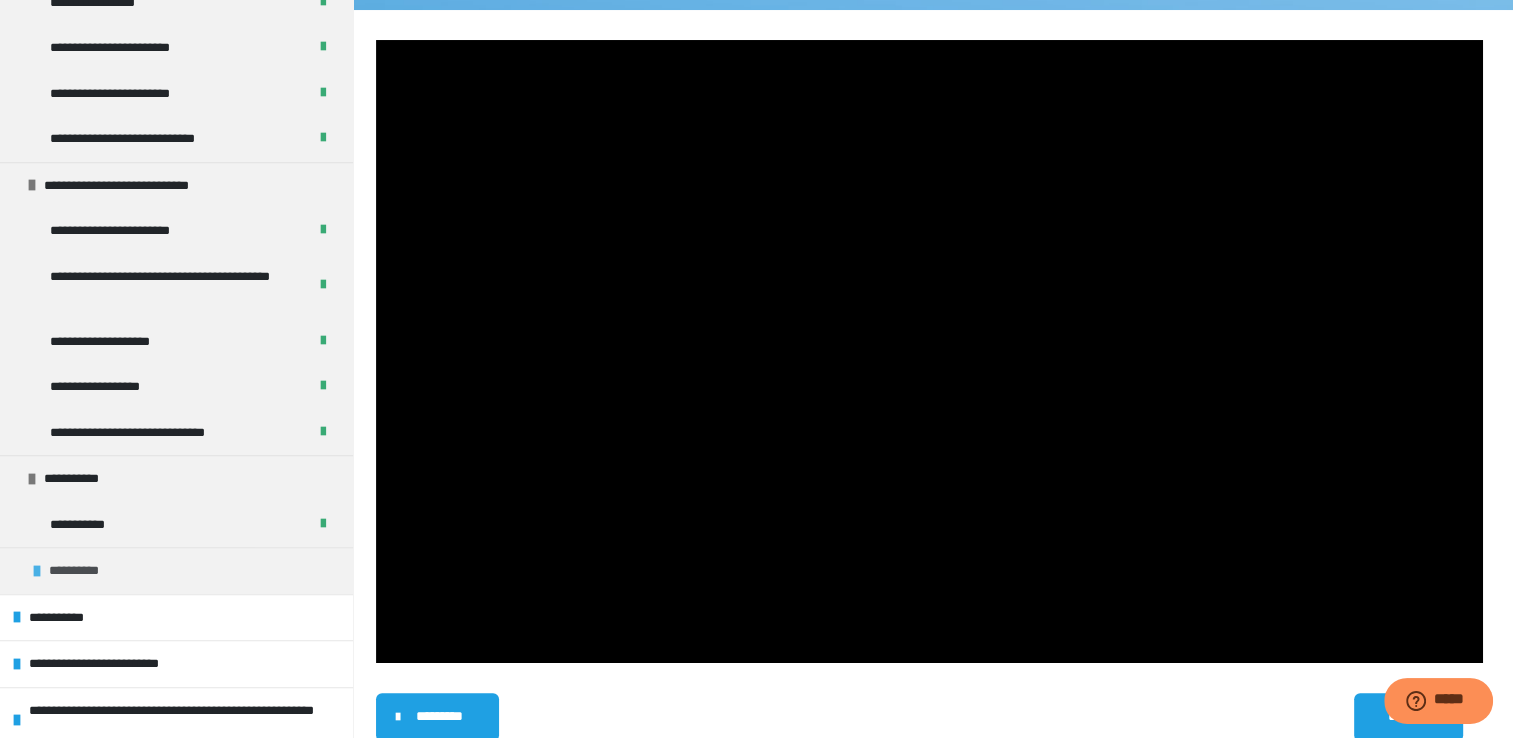 click on "**********" at bounding box center (80, 571) 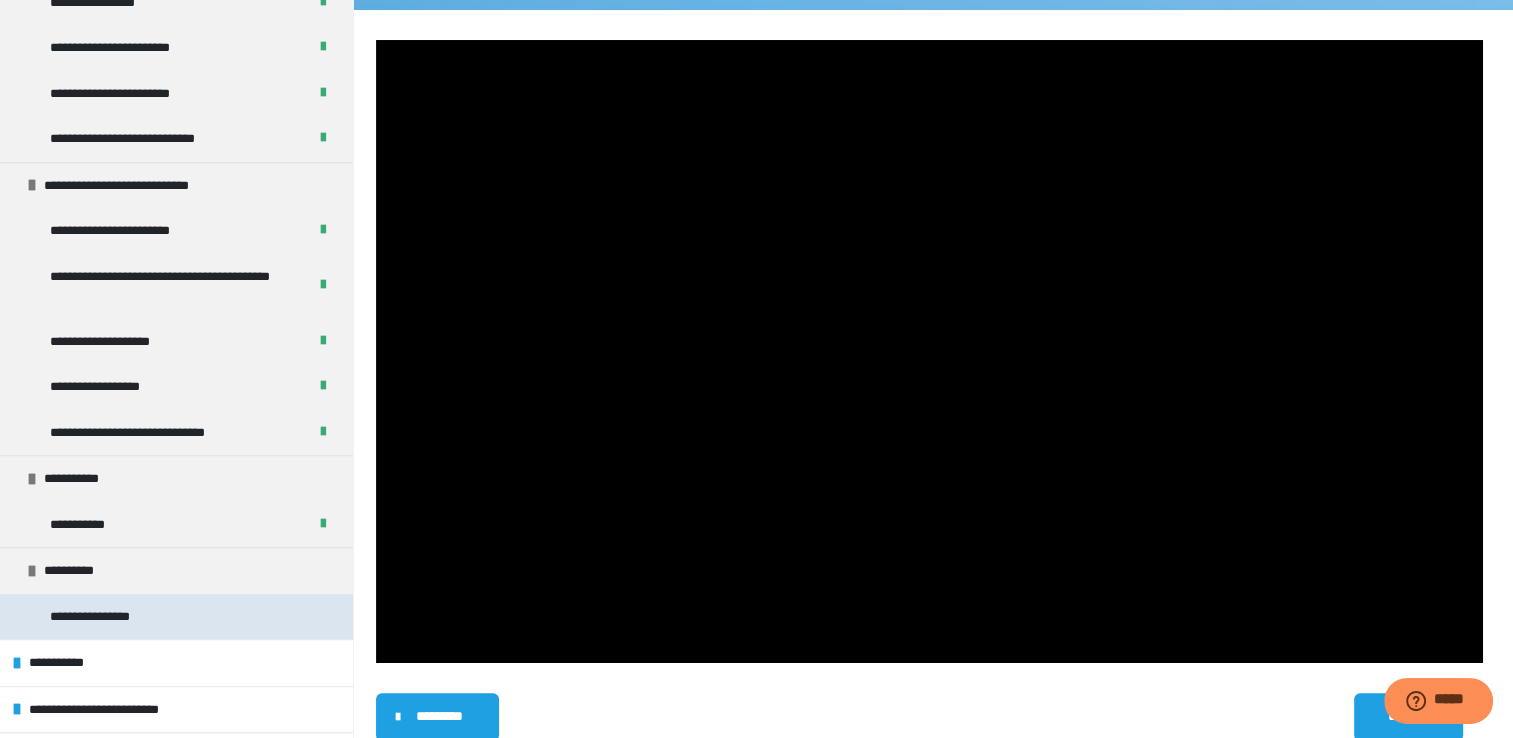click on "**********" at bounding box center (104, 617) 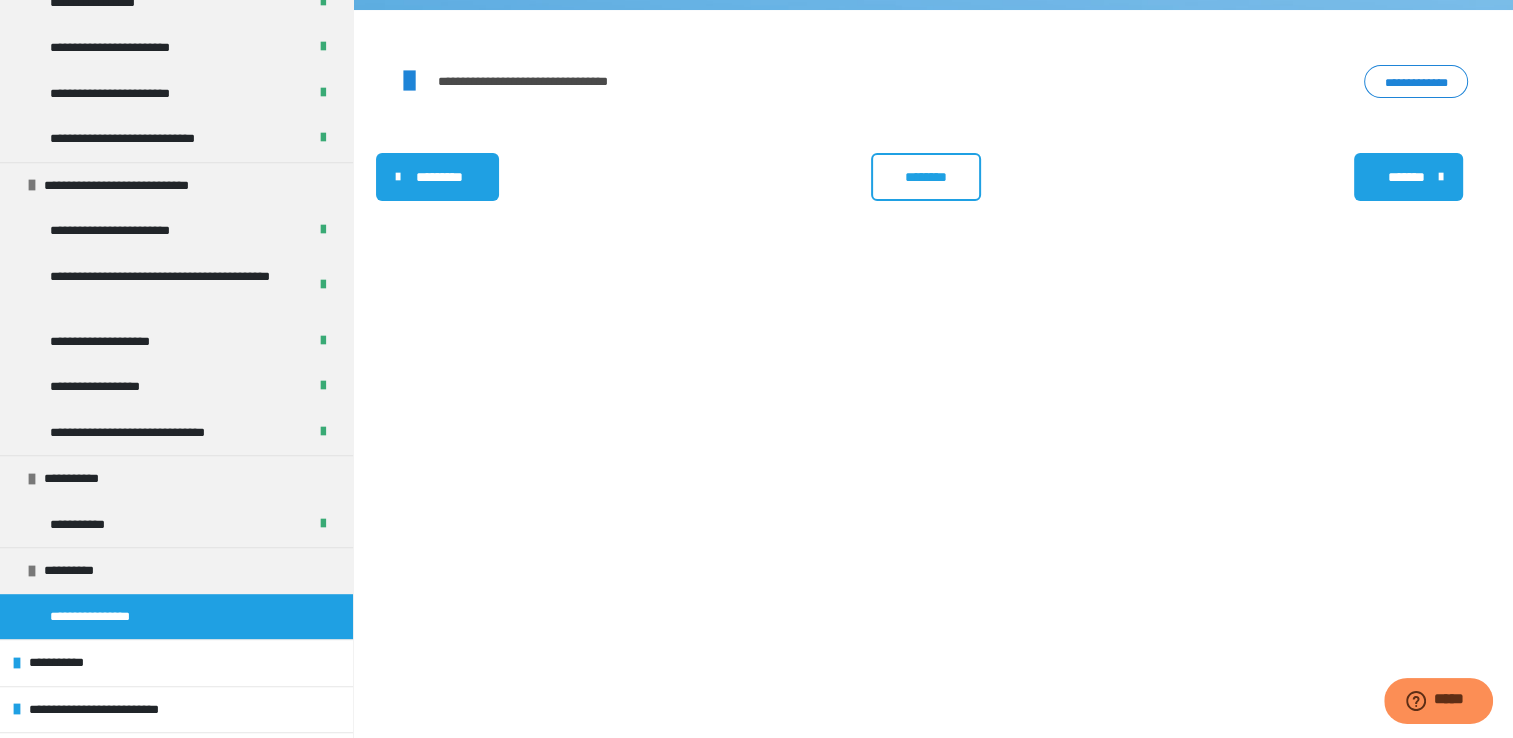 click on "**********" at bounding box center [562, 81] 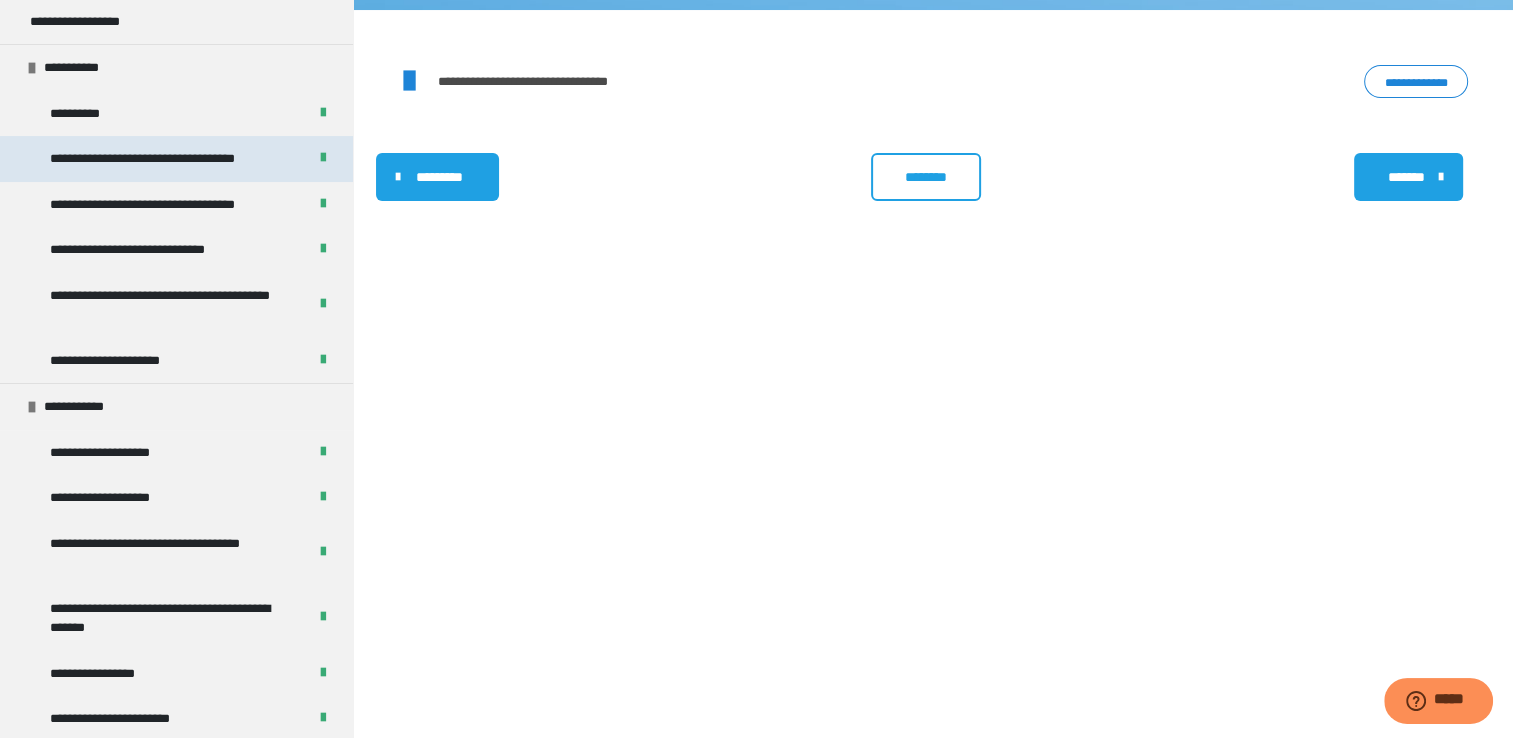 scroll, scrollTop: 163, scrollLeft: 0, axis: vertical 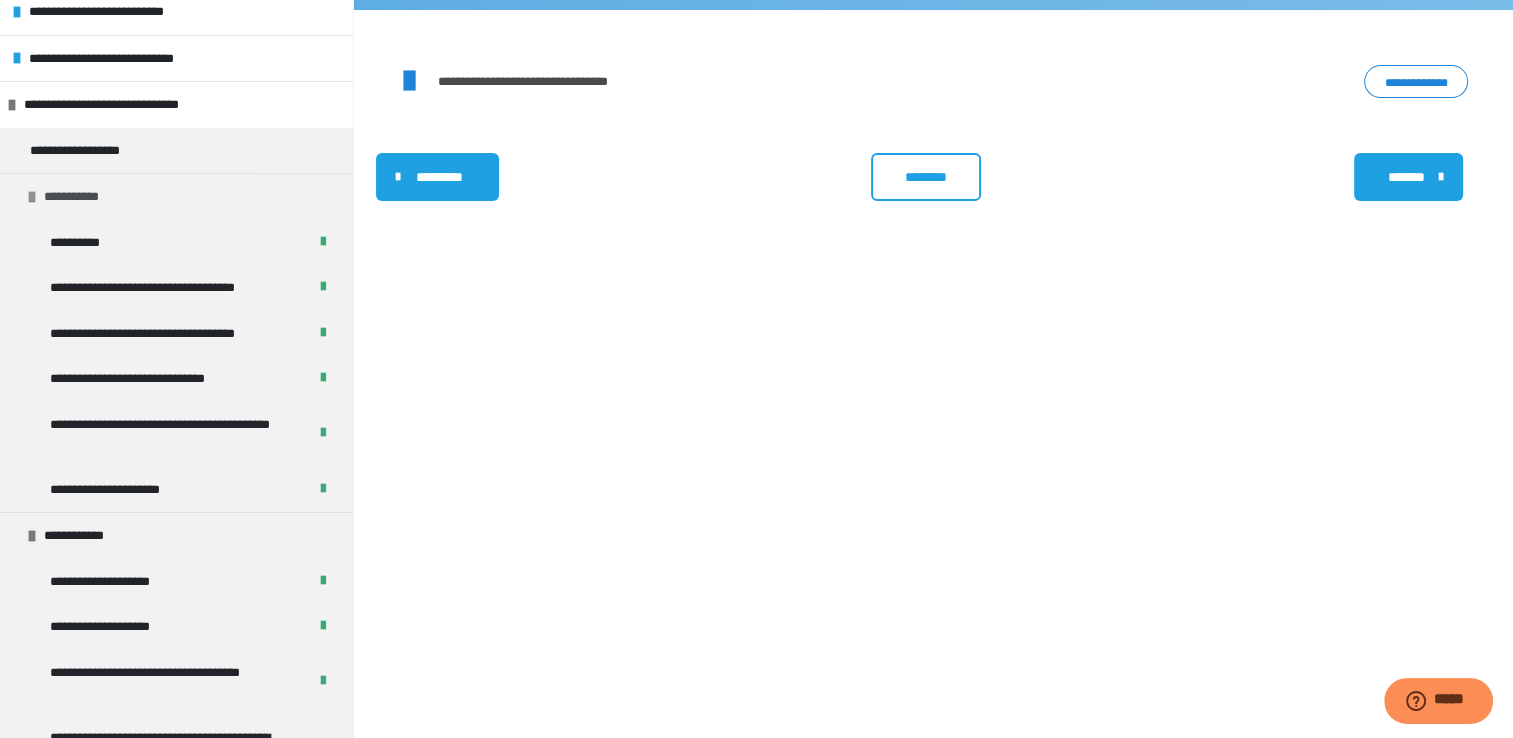 click on "**********" at bounding box center [176, 196] 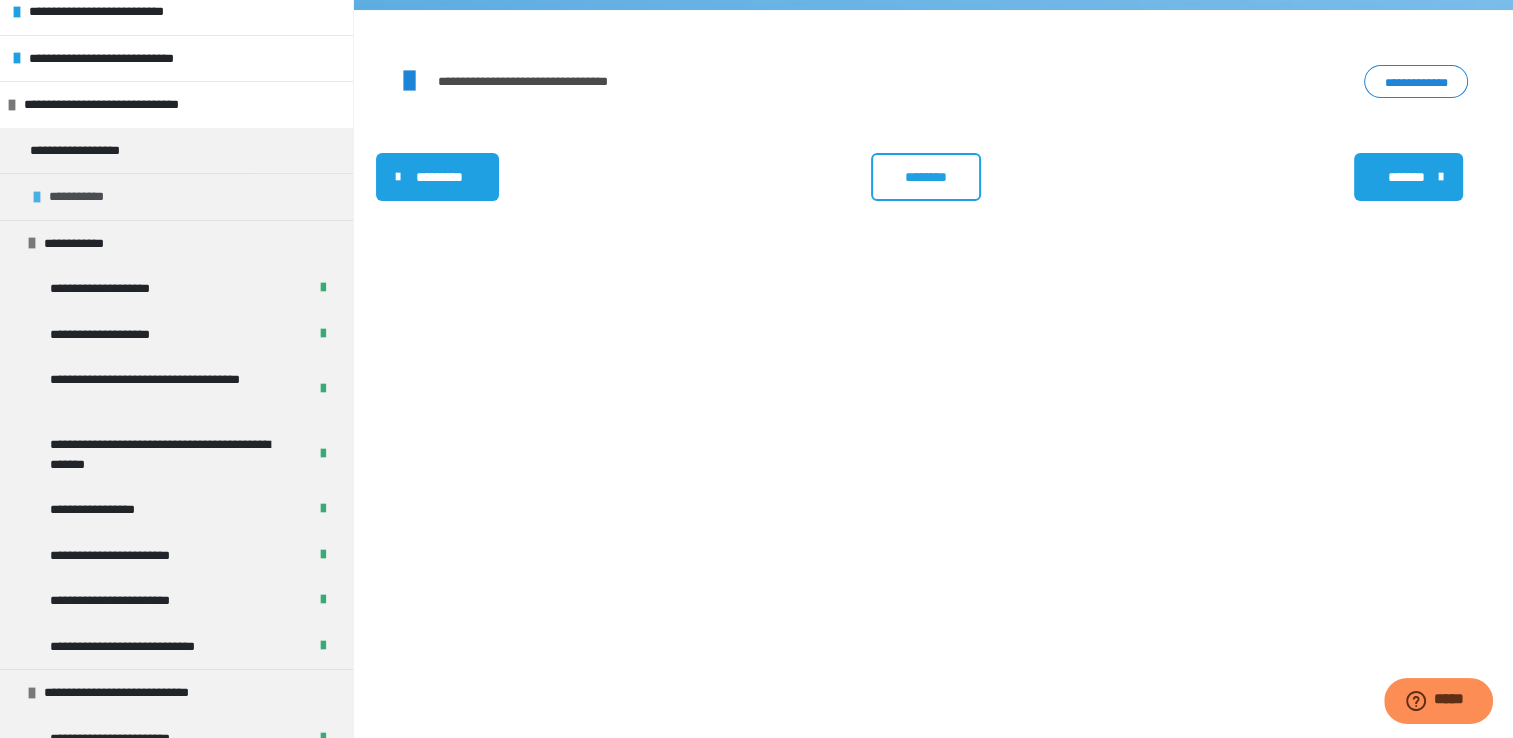 click on "**********" at bounding box center (79, 197) 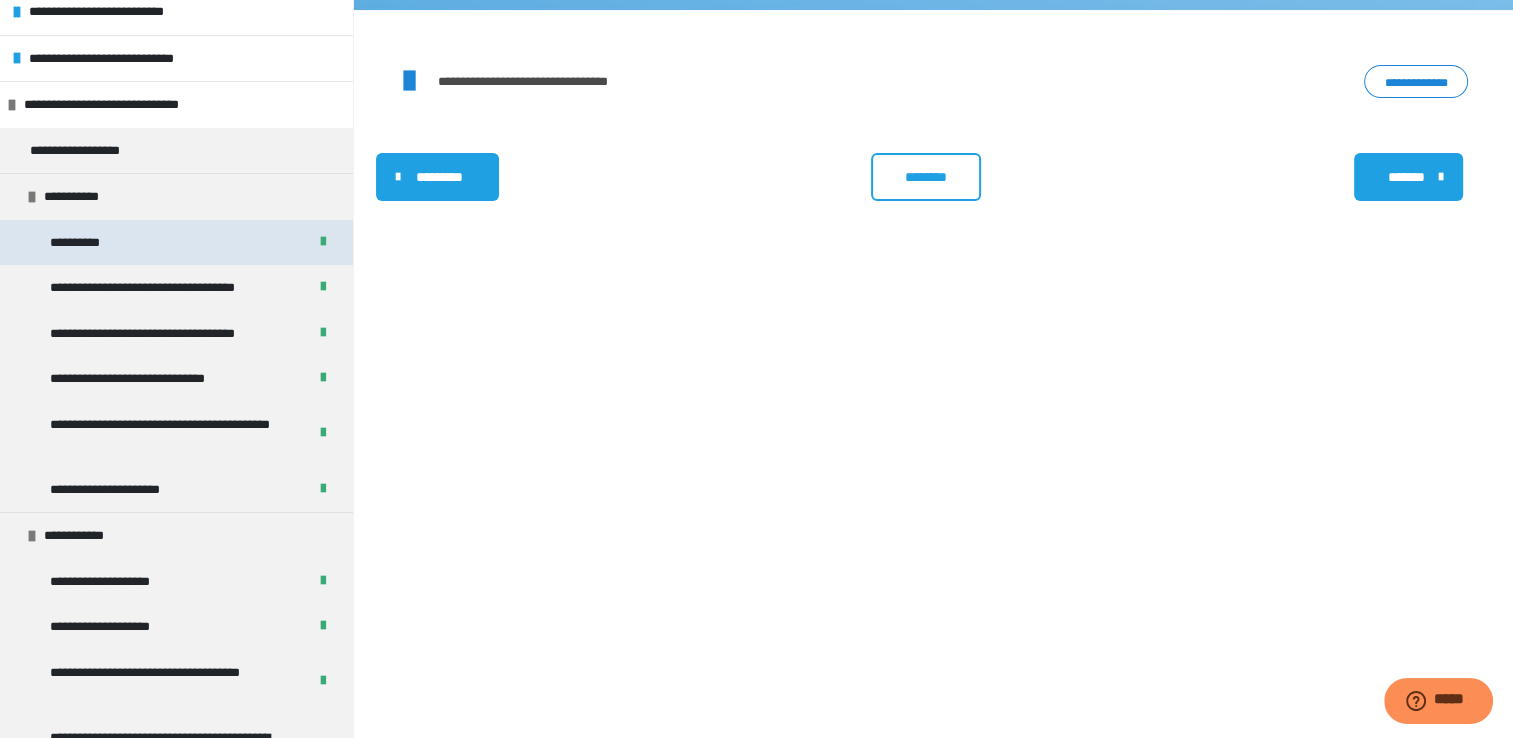 click on "**********" at bounding box center (176, 243) 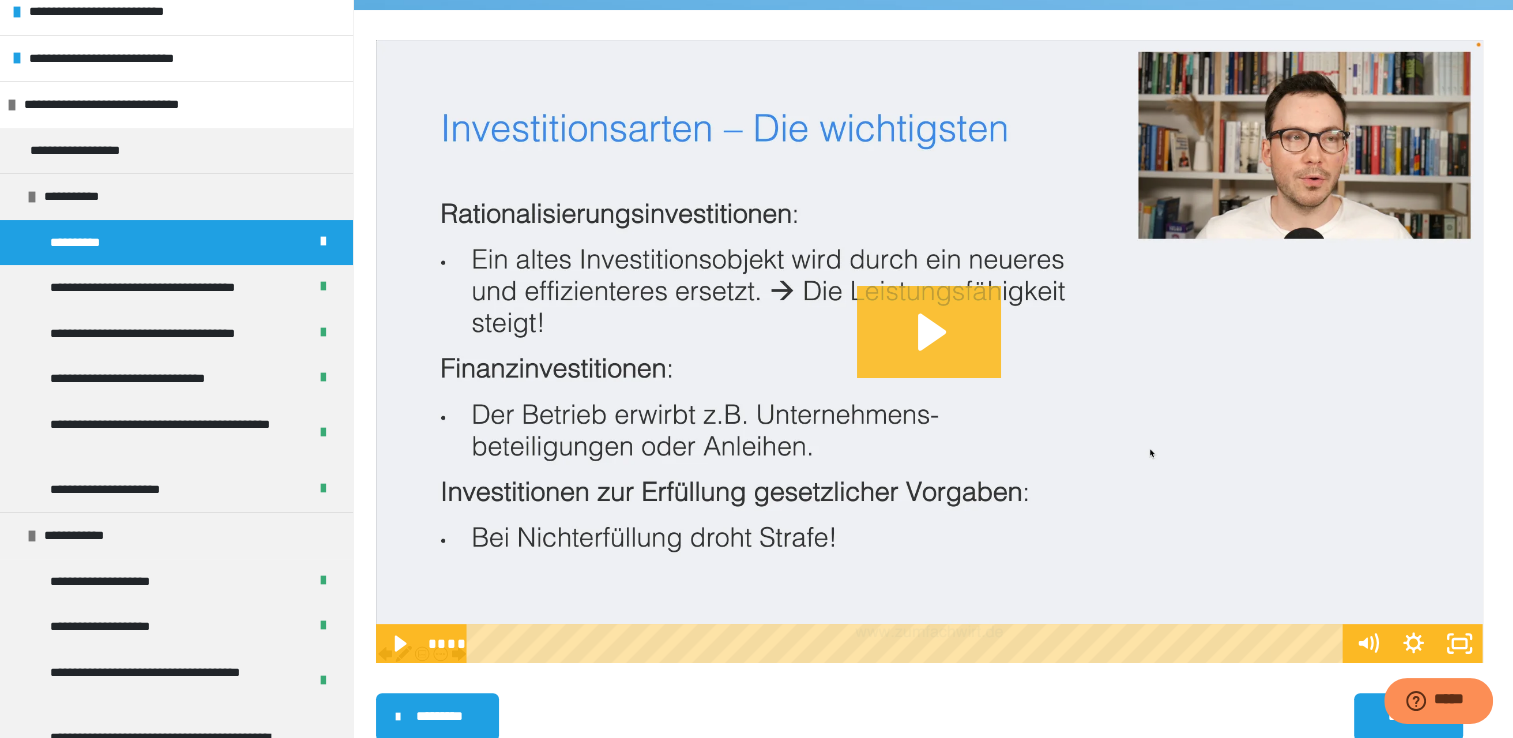 click 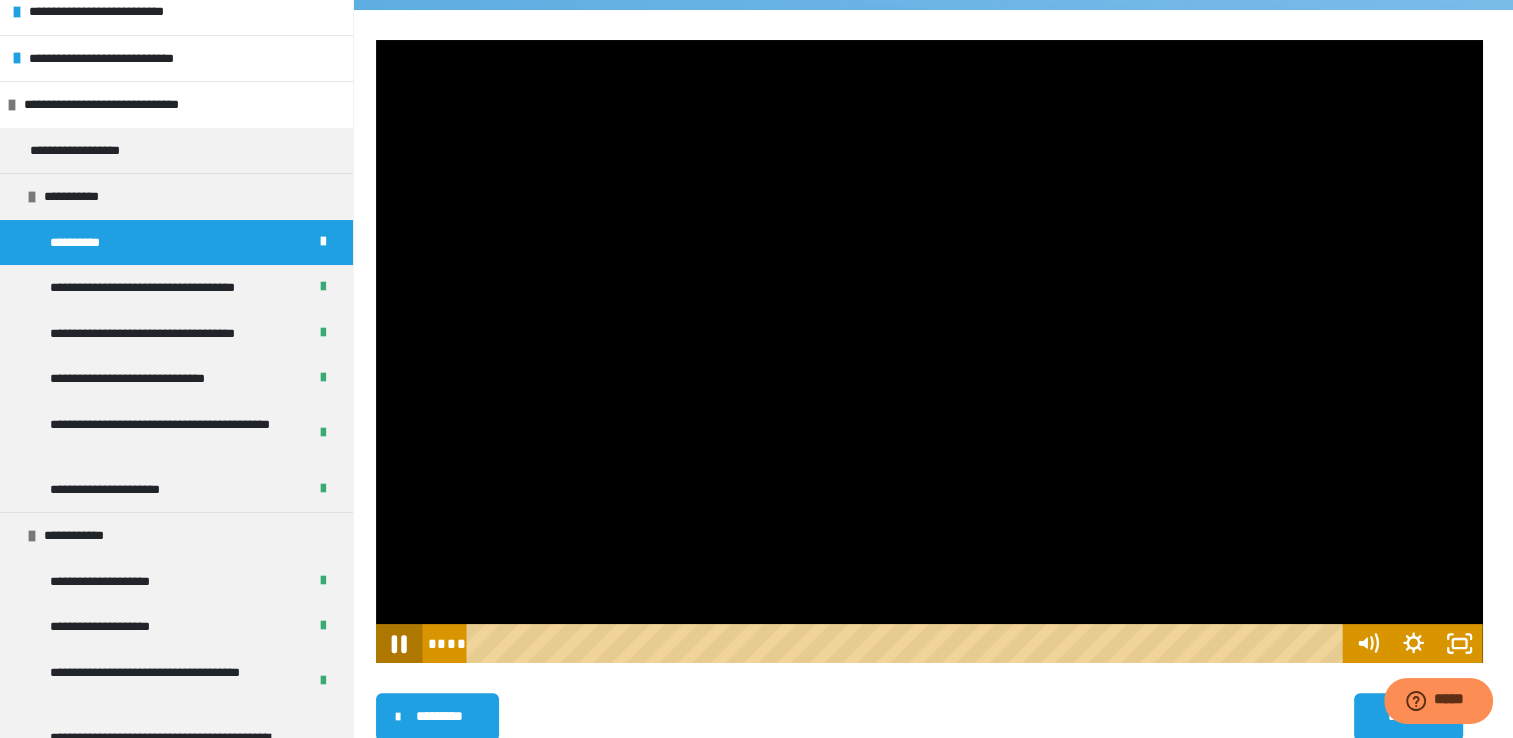 click 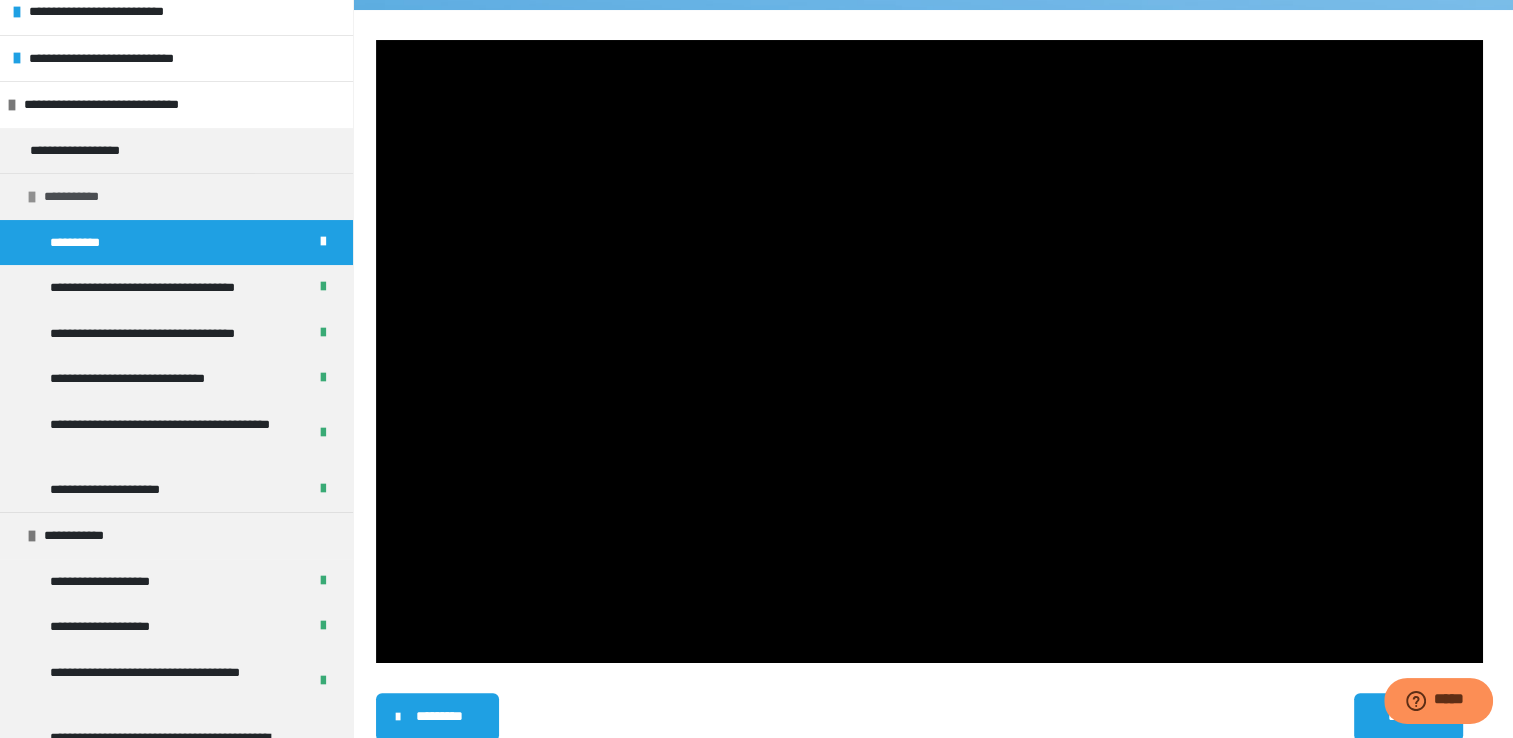 click on "**********" at bounding box center [176, 196] 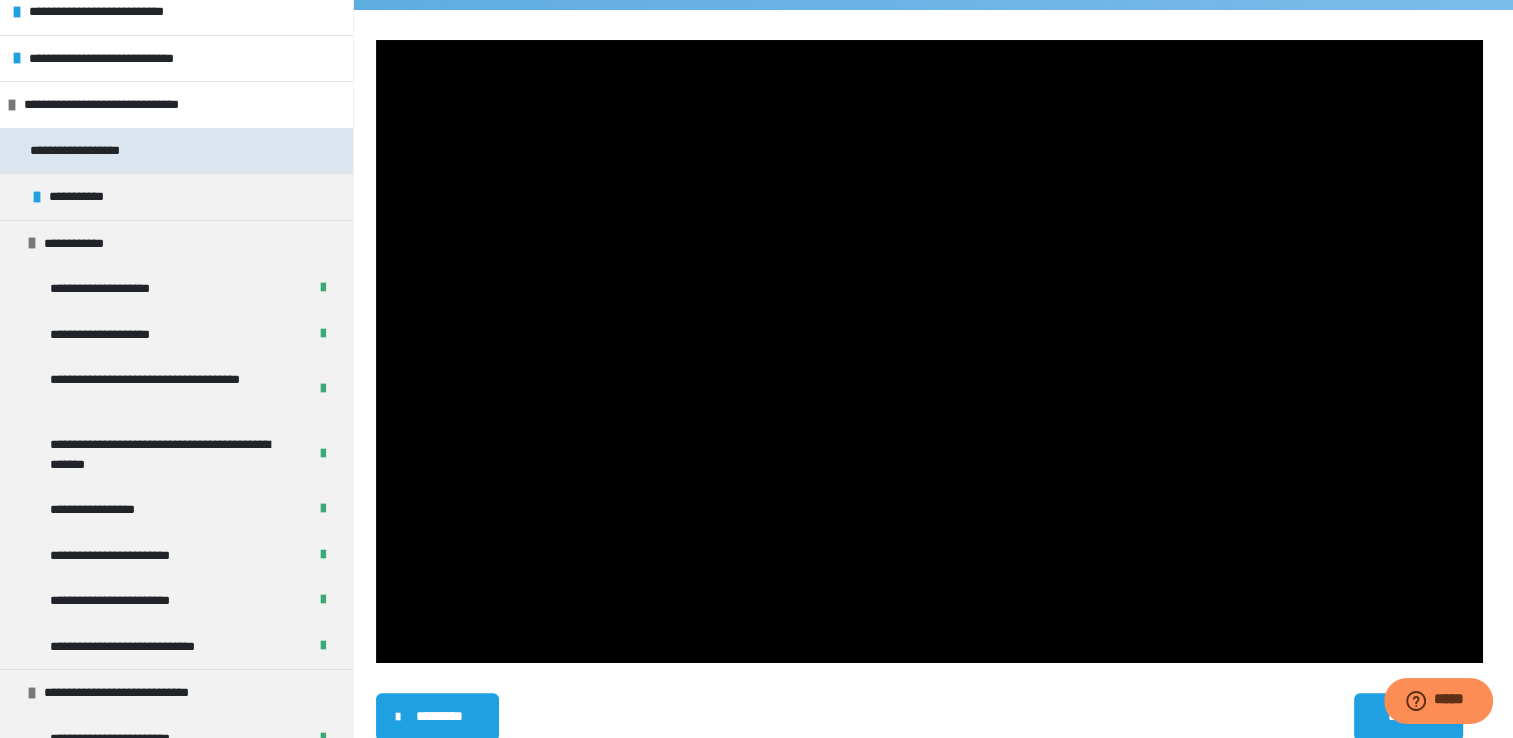 click on "**********" at bounding box center [90, 151] 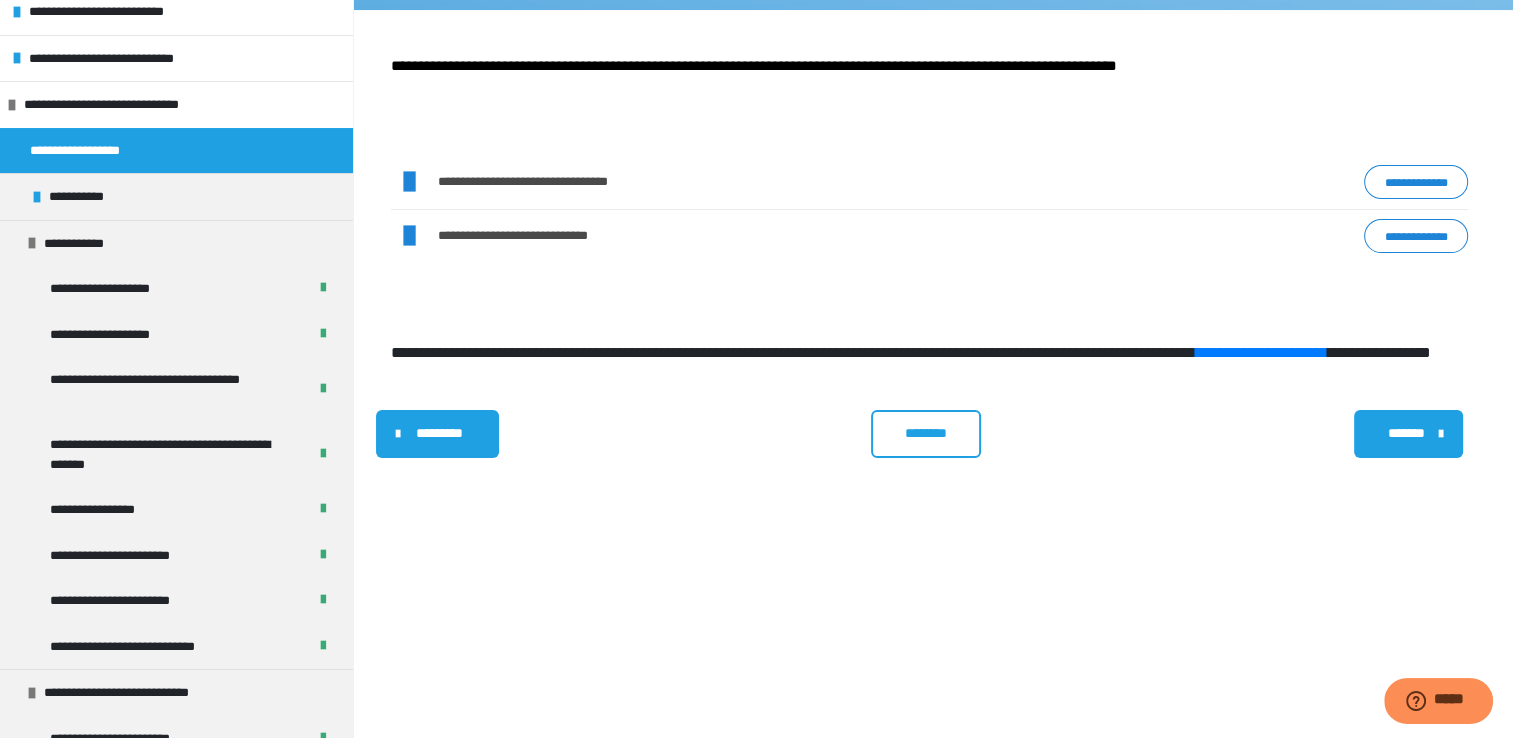 click on "**********" at bounding box center [1416, 236] 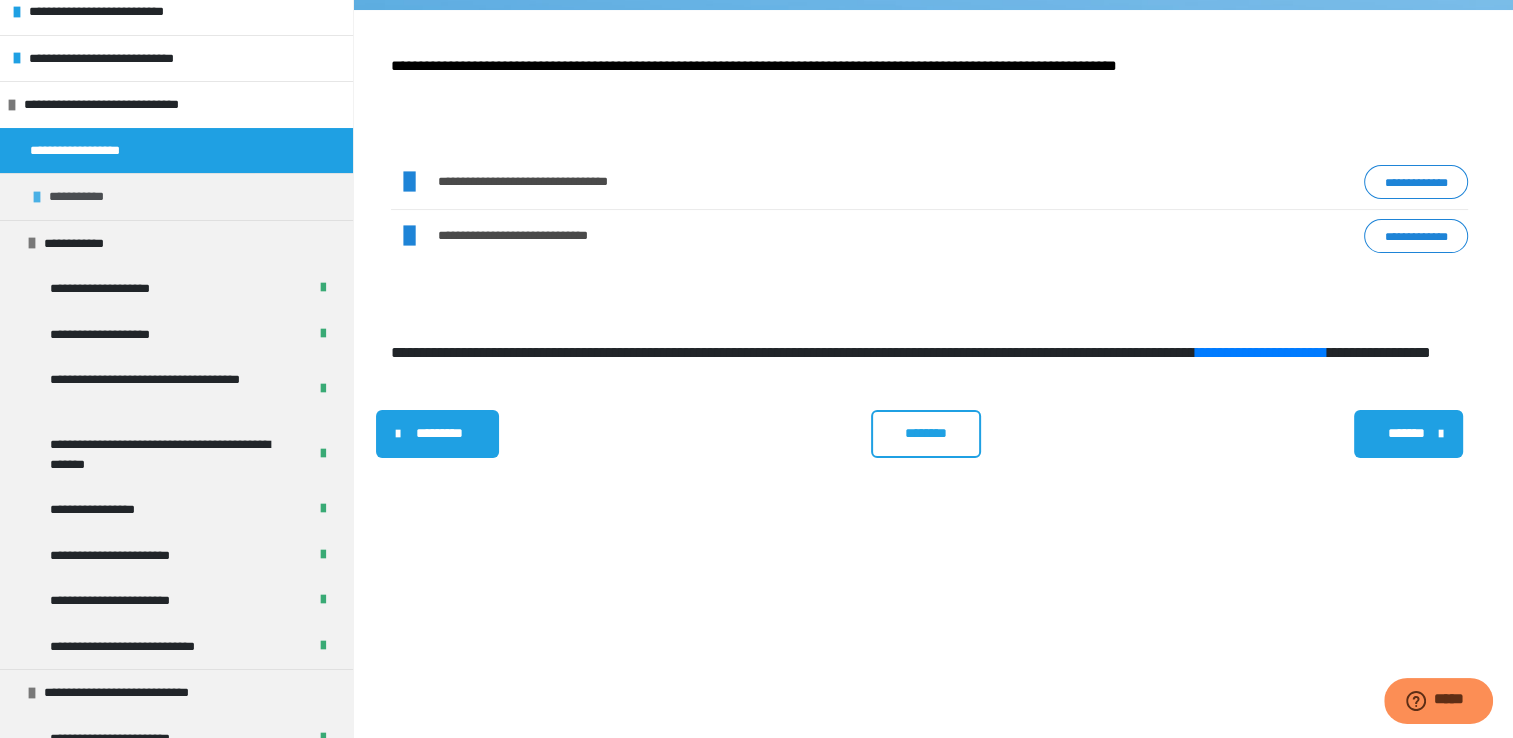 click on "**********" at bounding box center (176, 196) 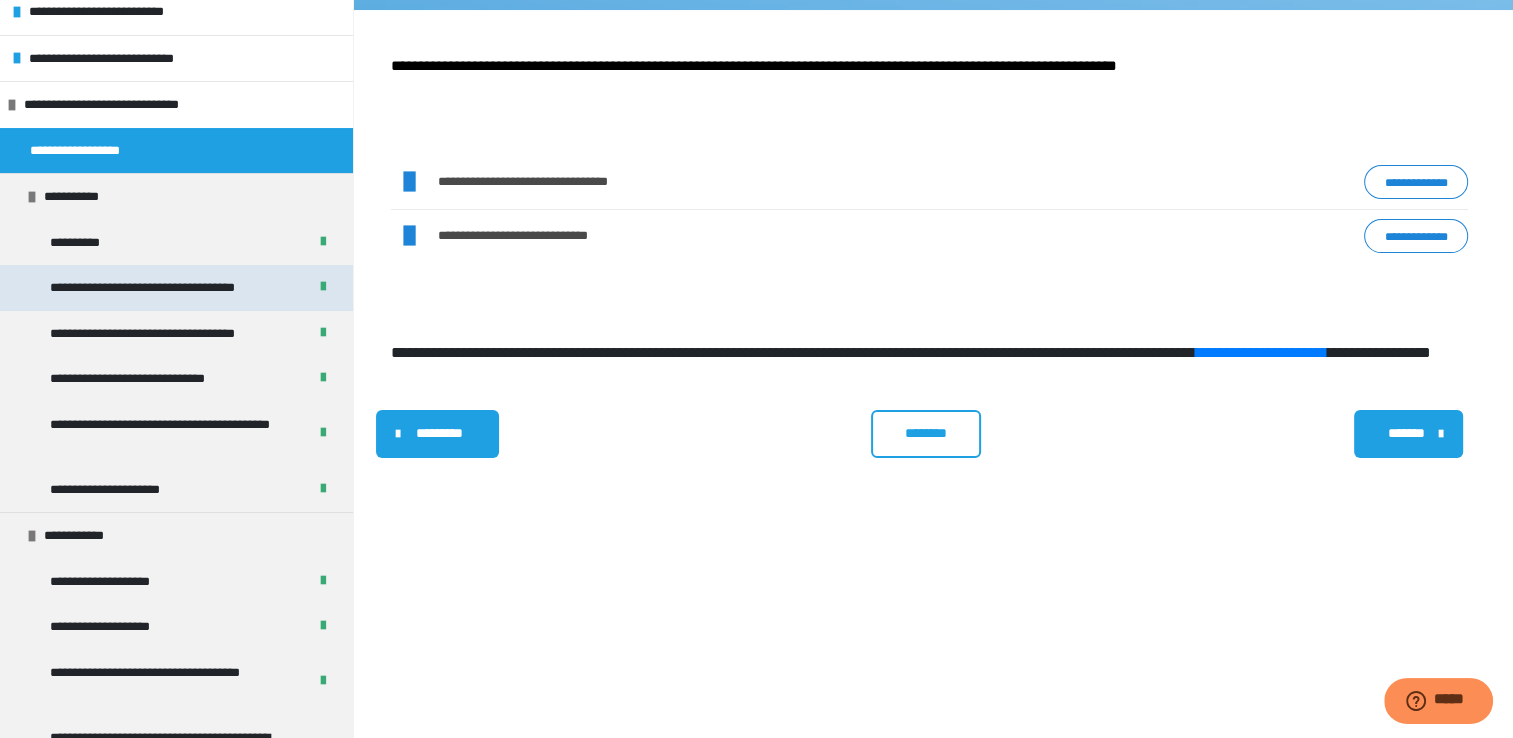 click on "**********" at bounding box center [157, 288] 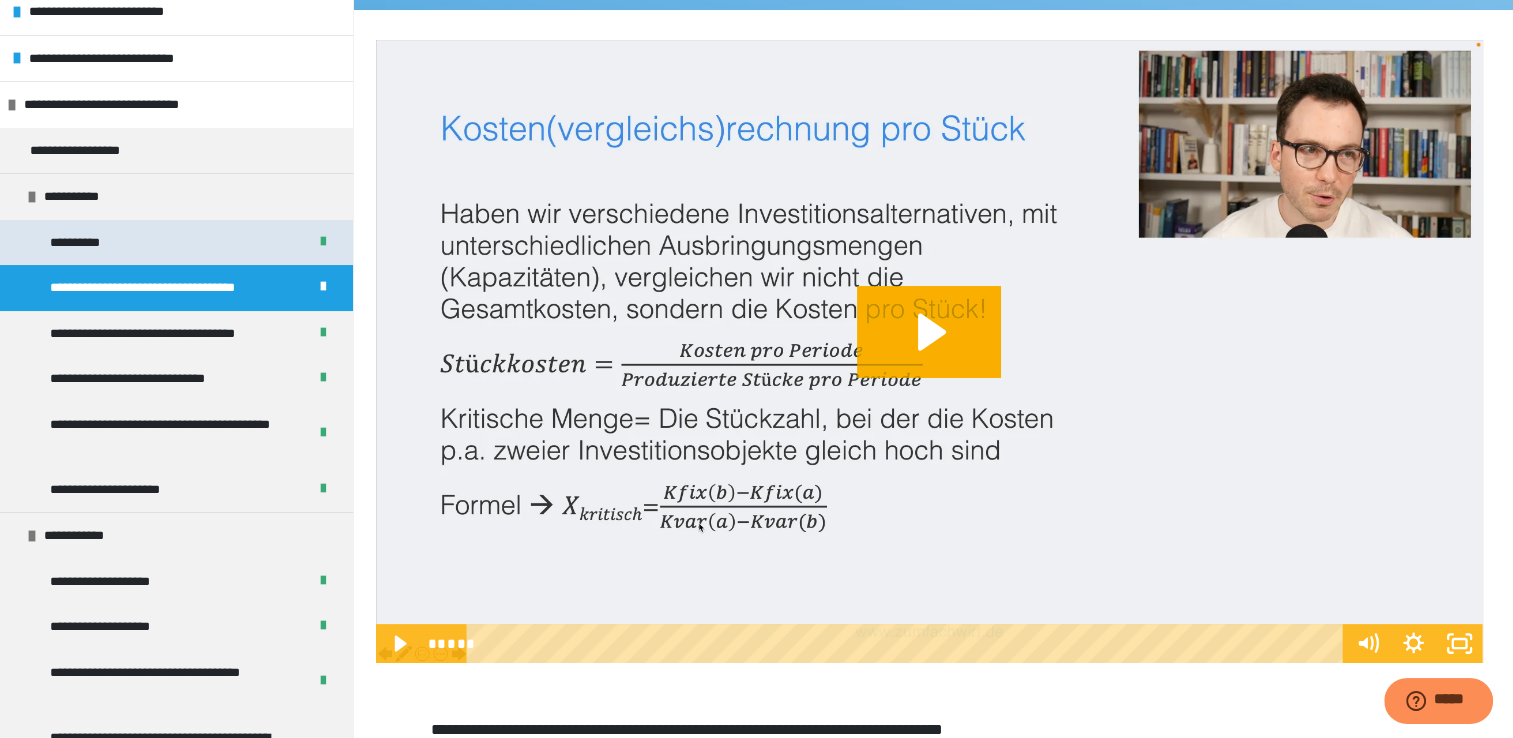 click on "**********" at bounding box center (85, 243) 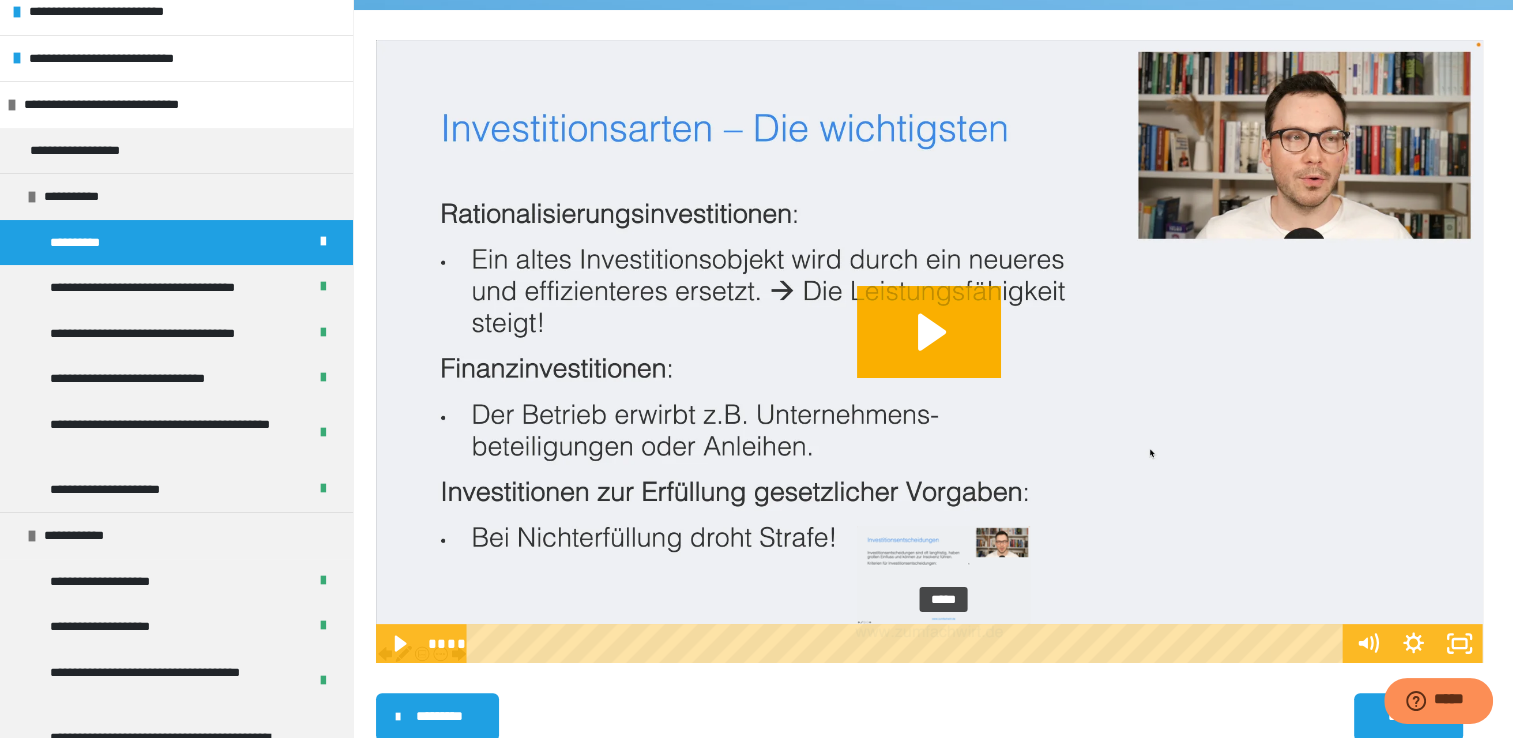 click on "*****" at bounding box center (908, 643) 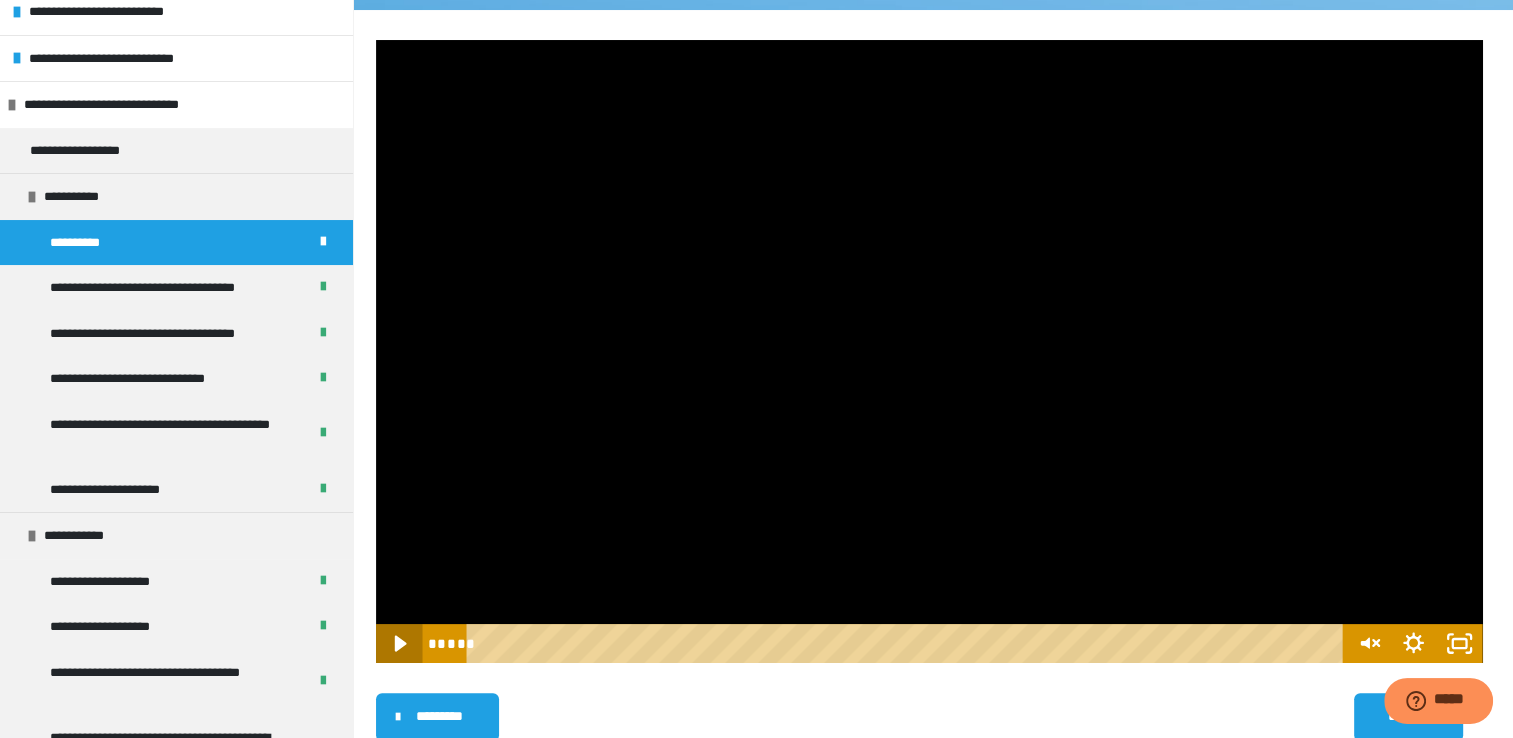 click 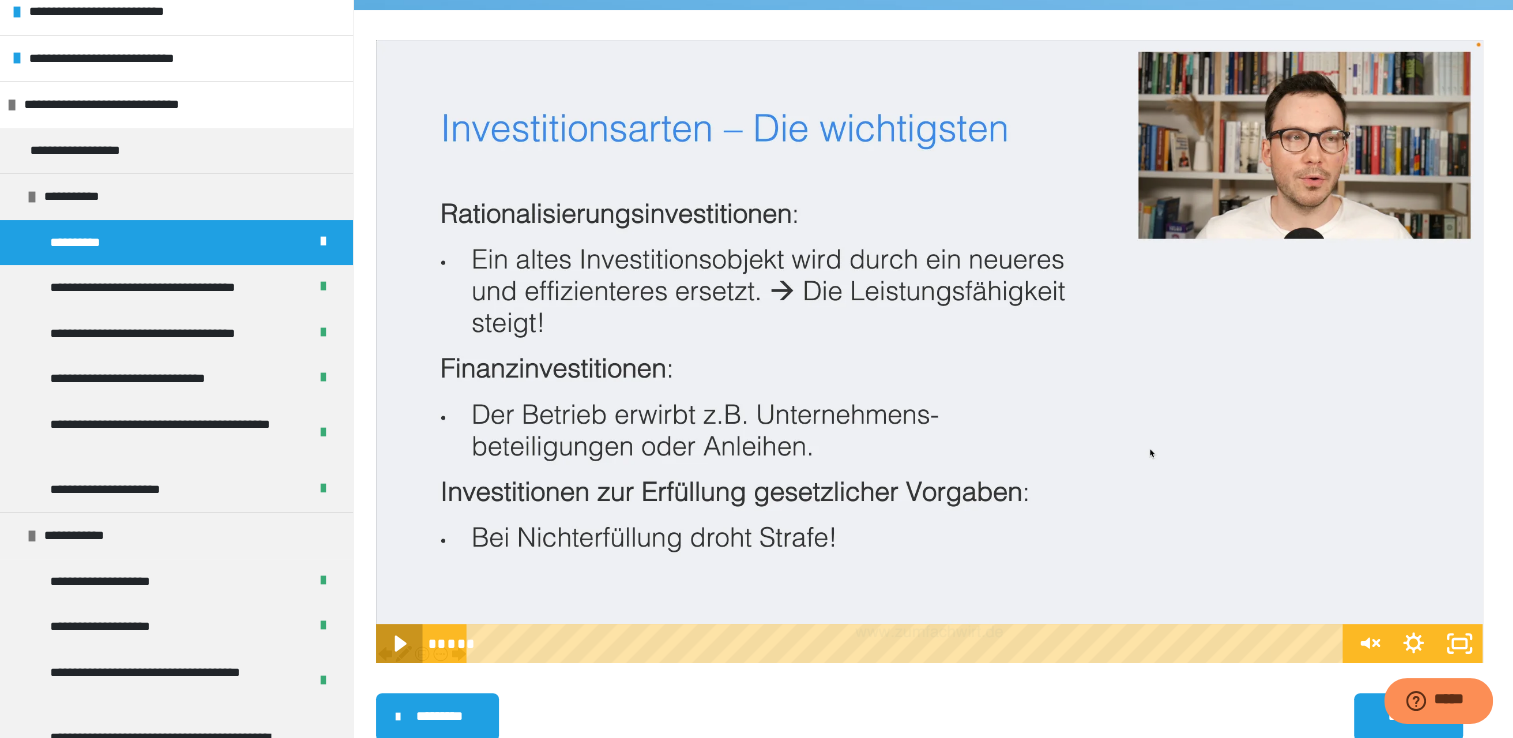 click 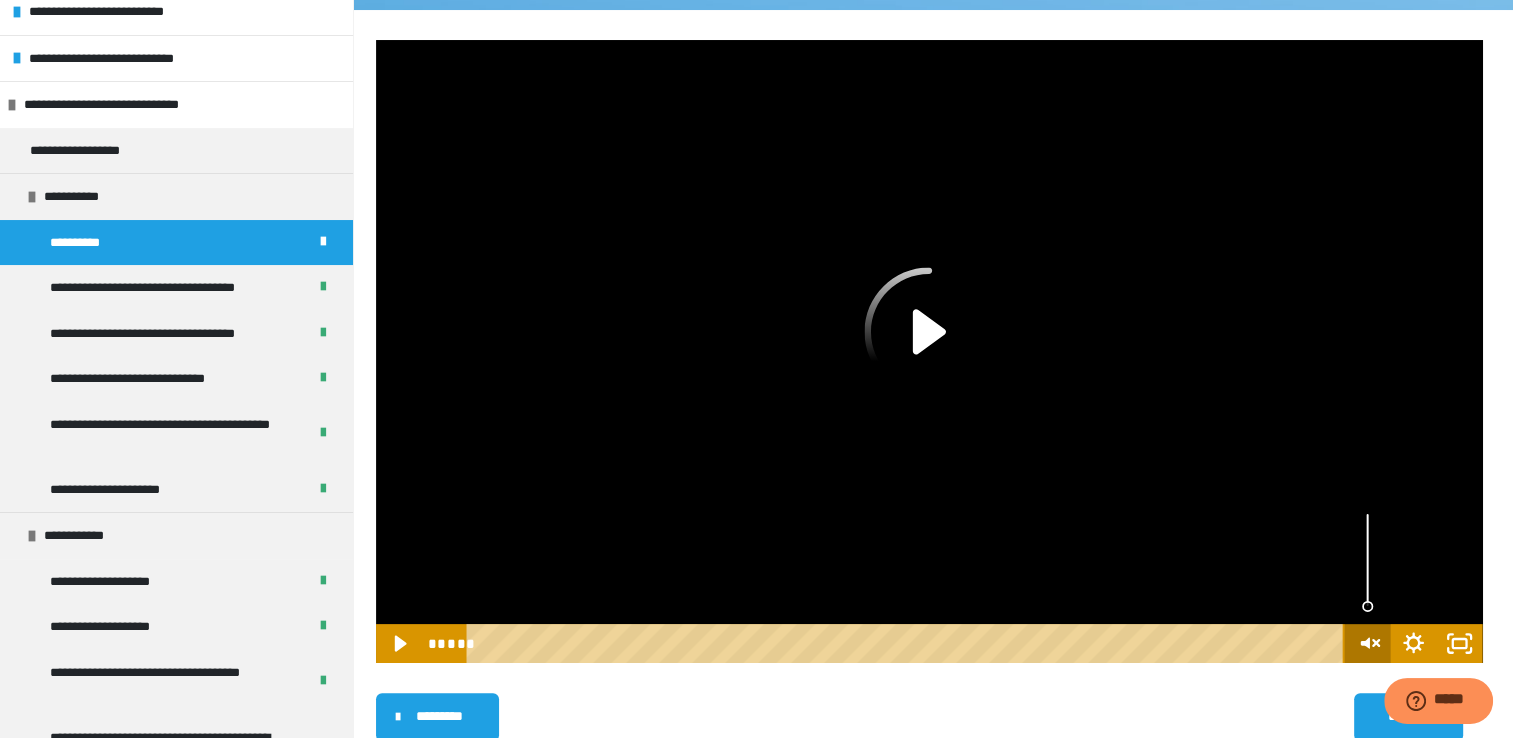 click 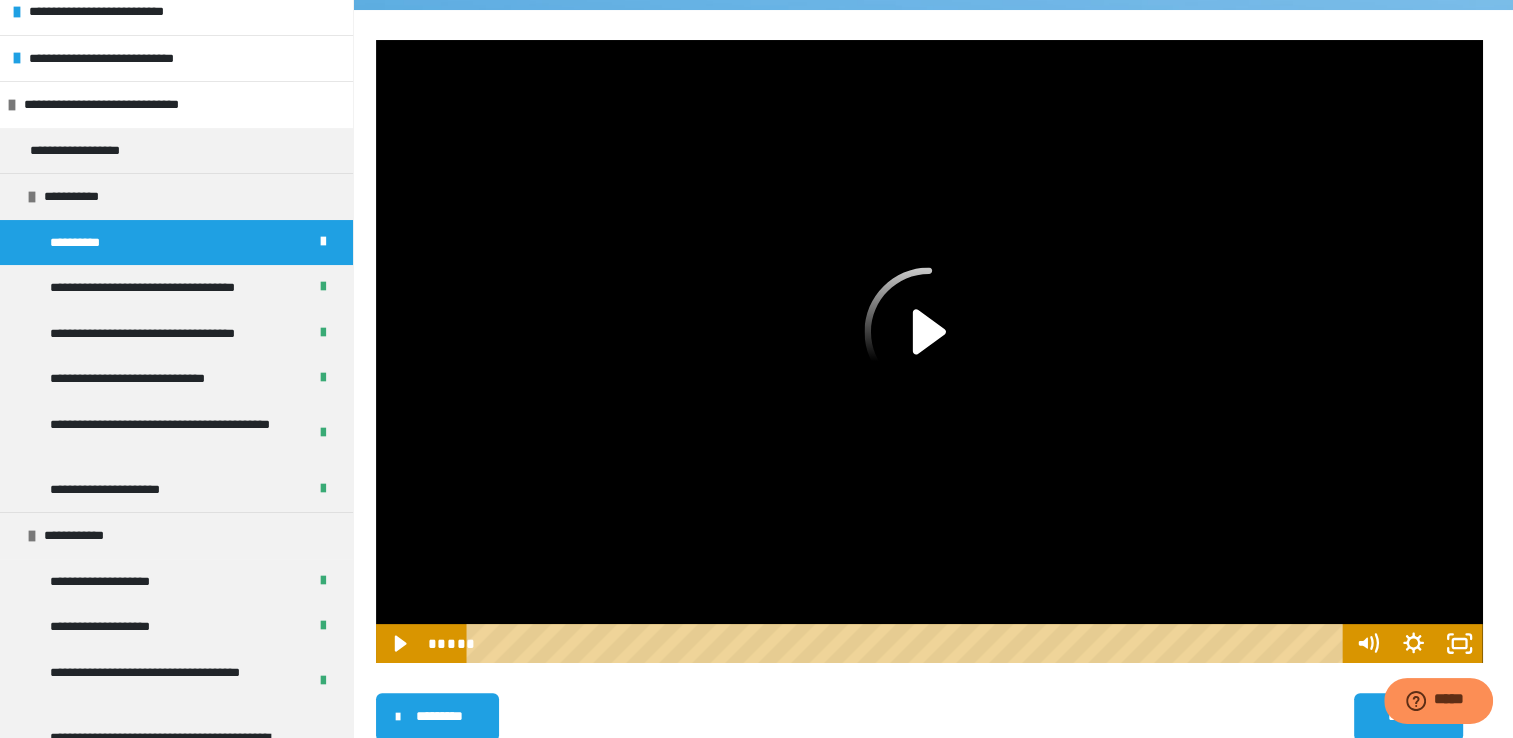 click 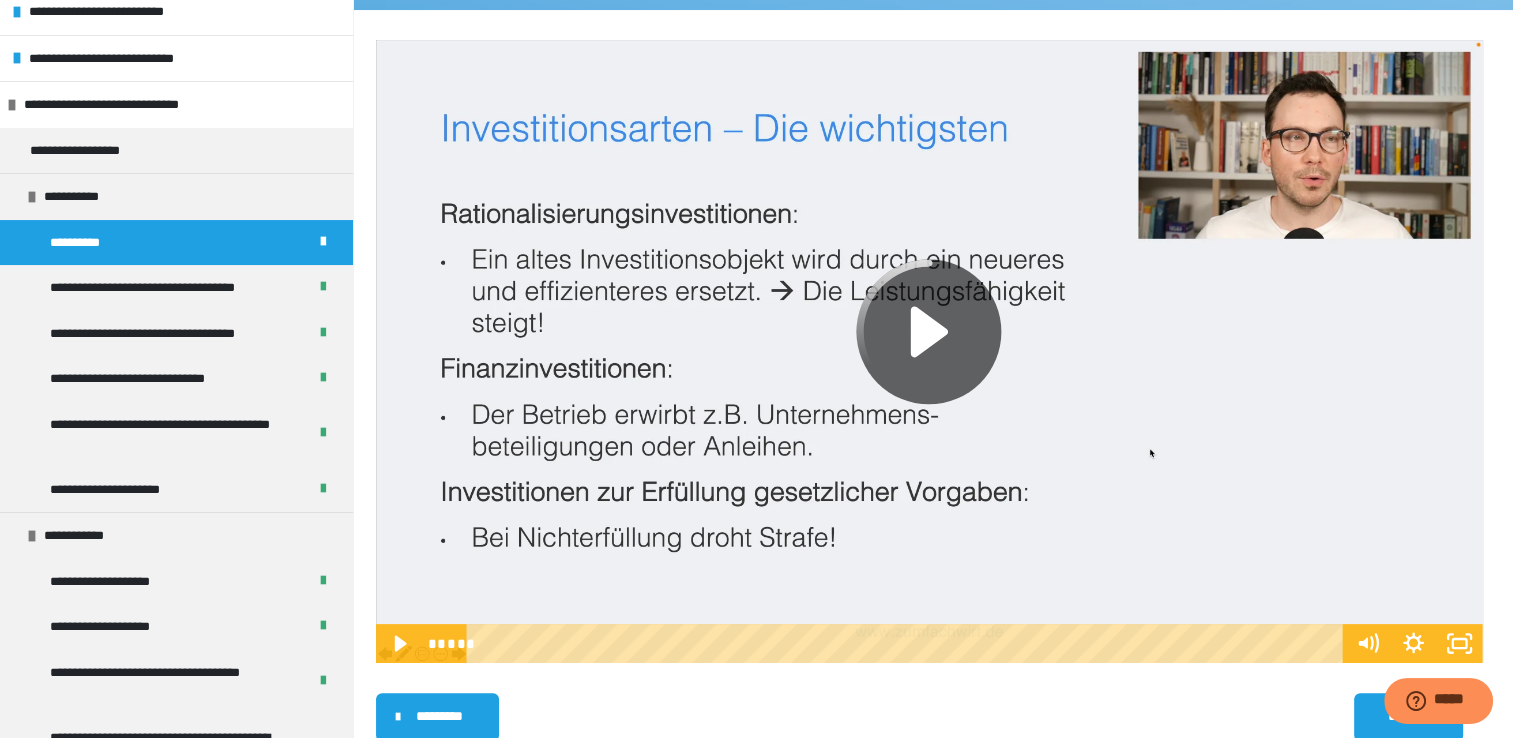 click 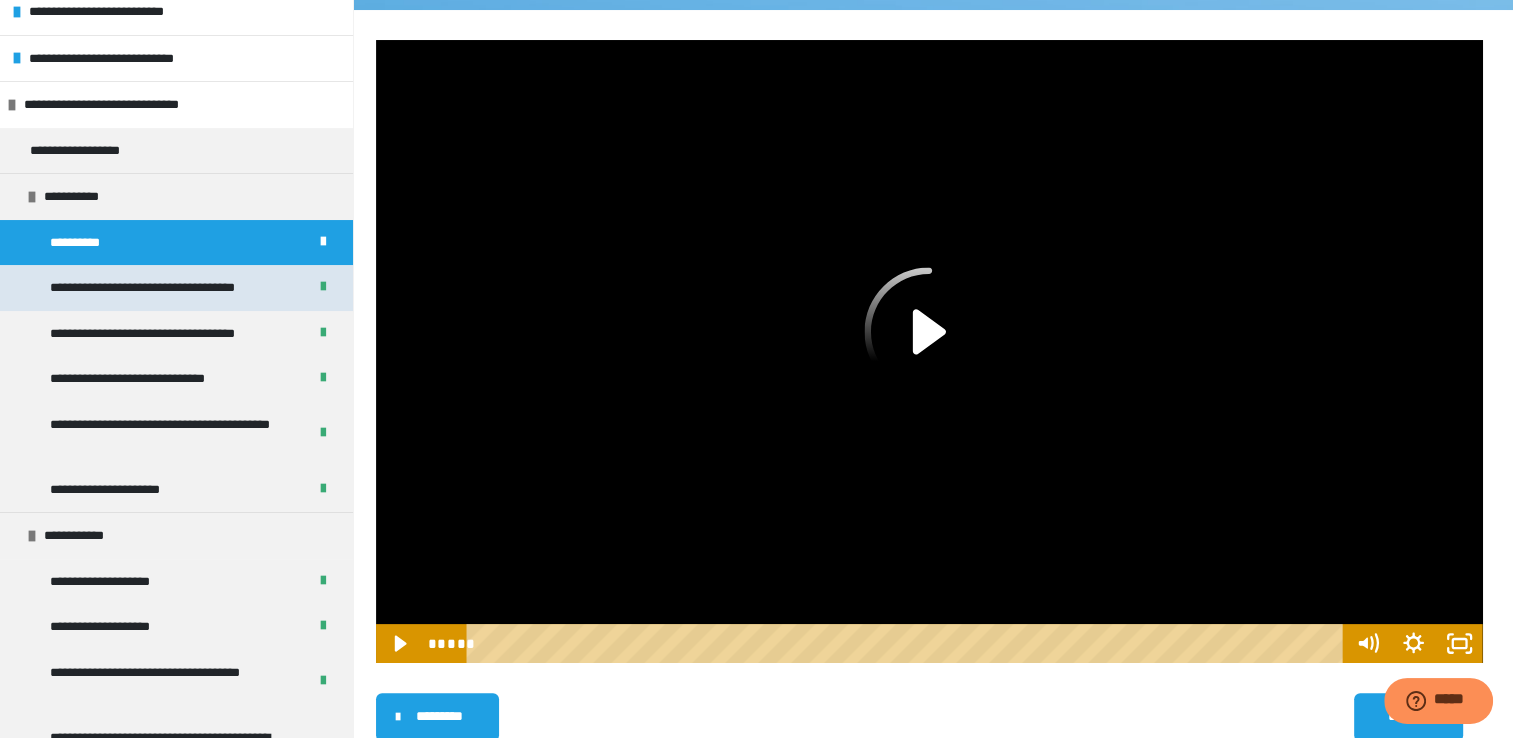 click on "**********" at bounding box center [157, 288] 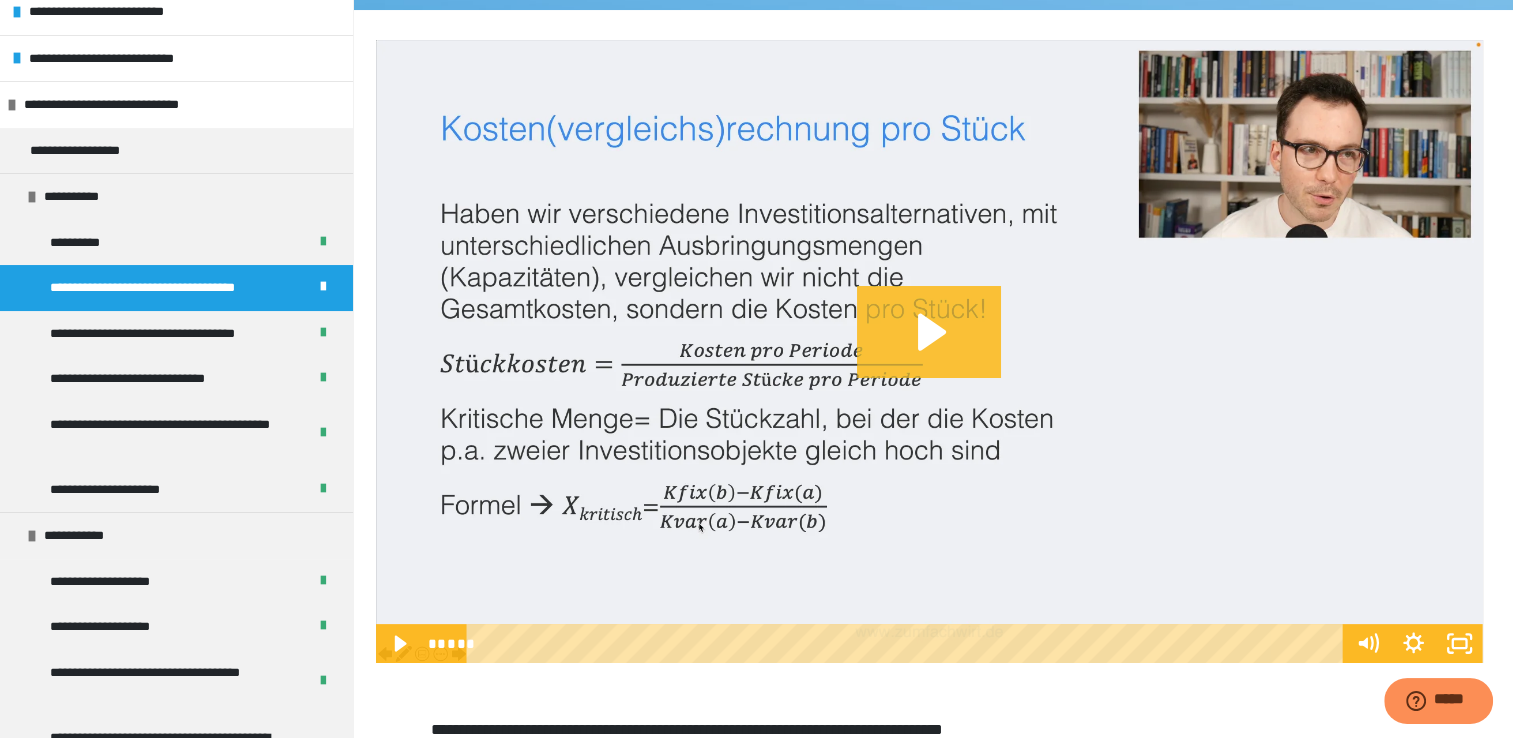 click 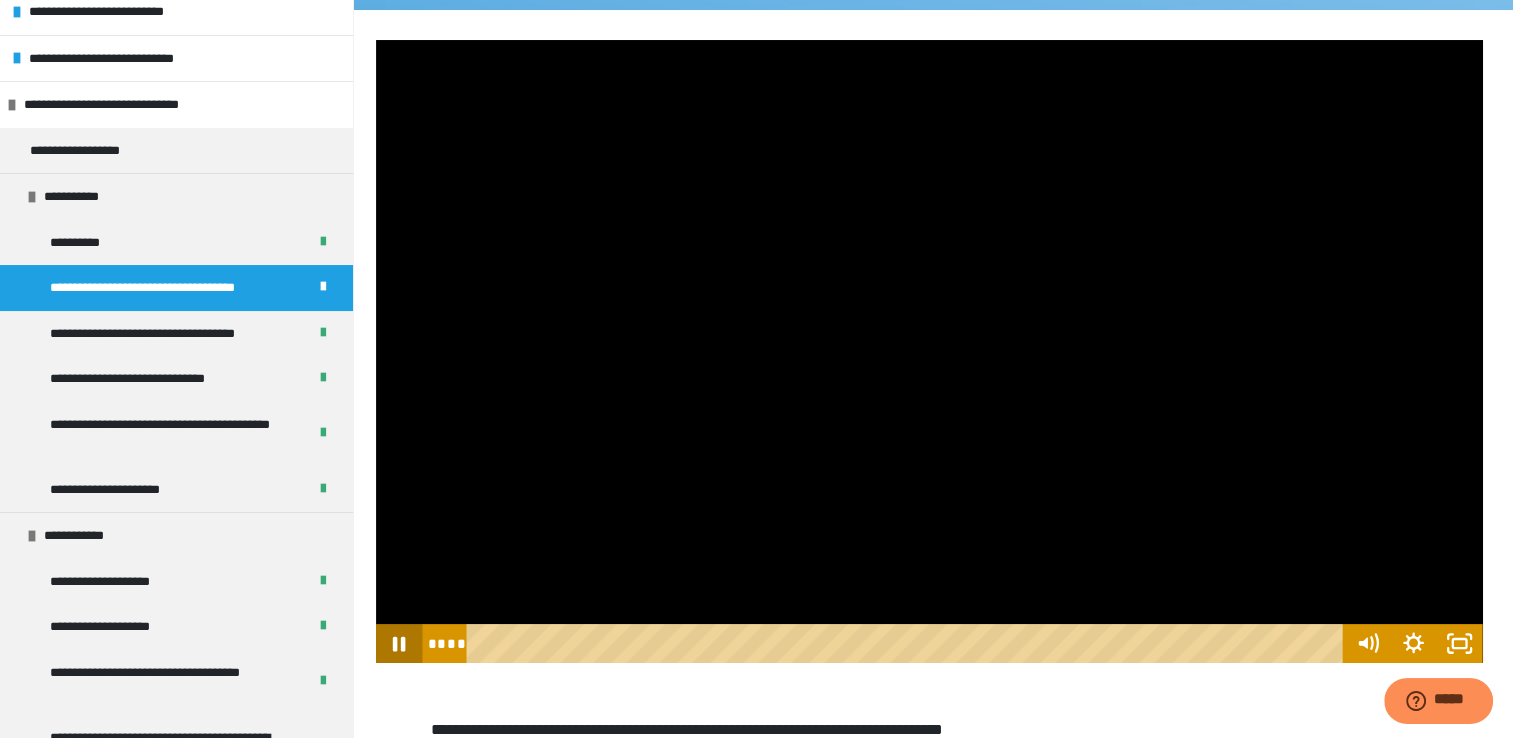 click 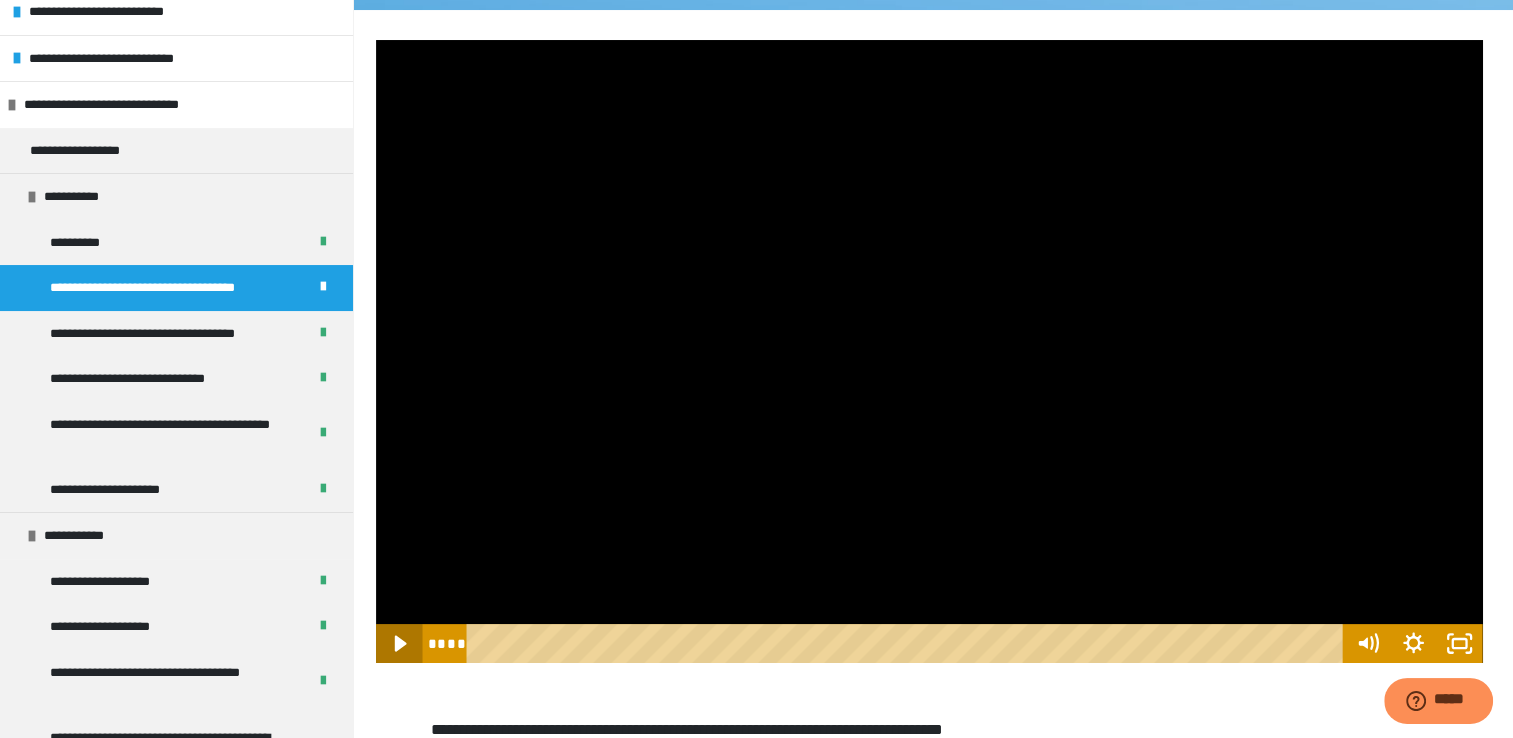 click 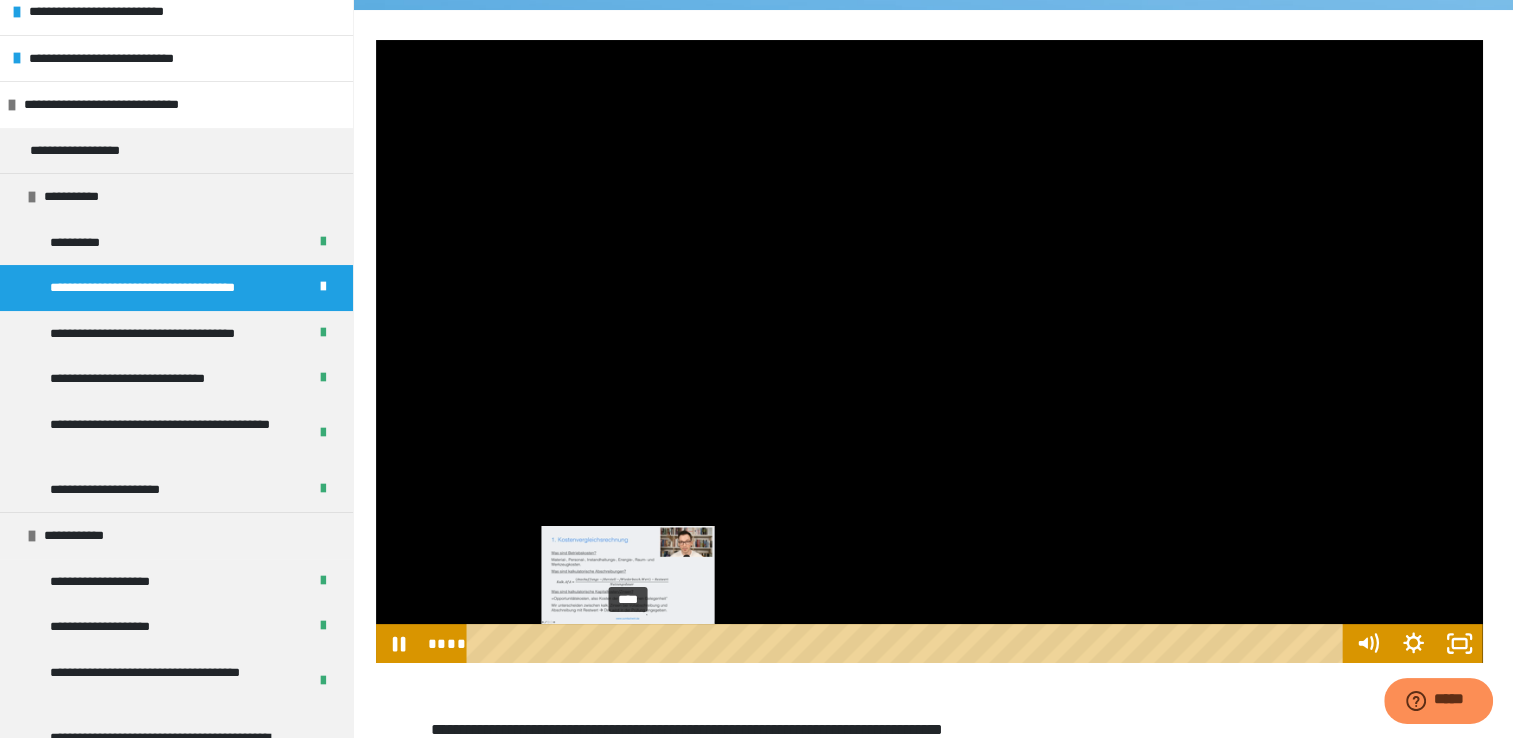 click at bounding box center (627, 643) 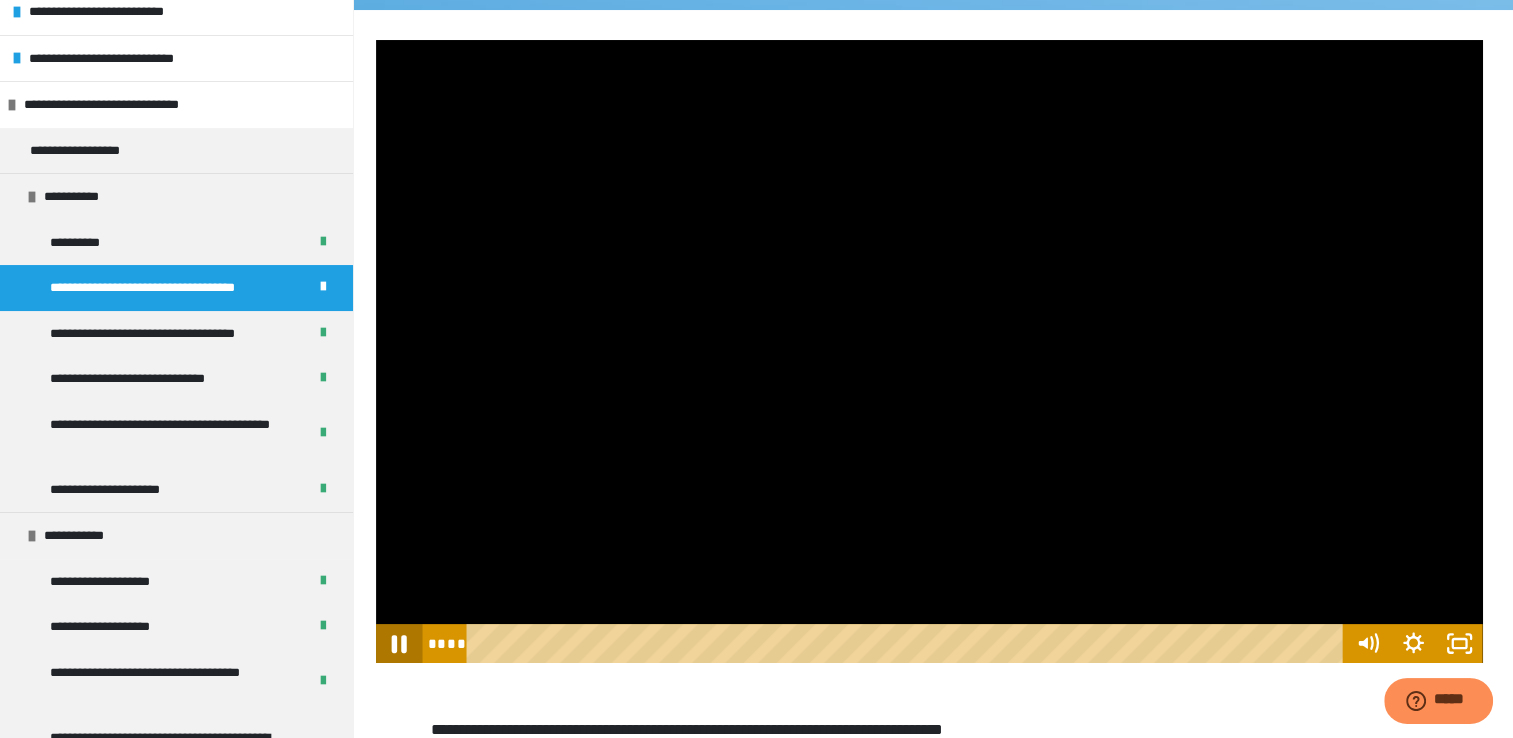 click 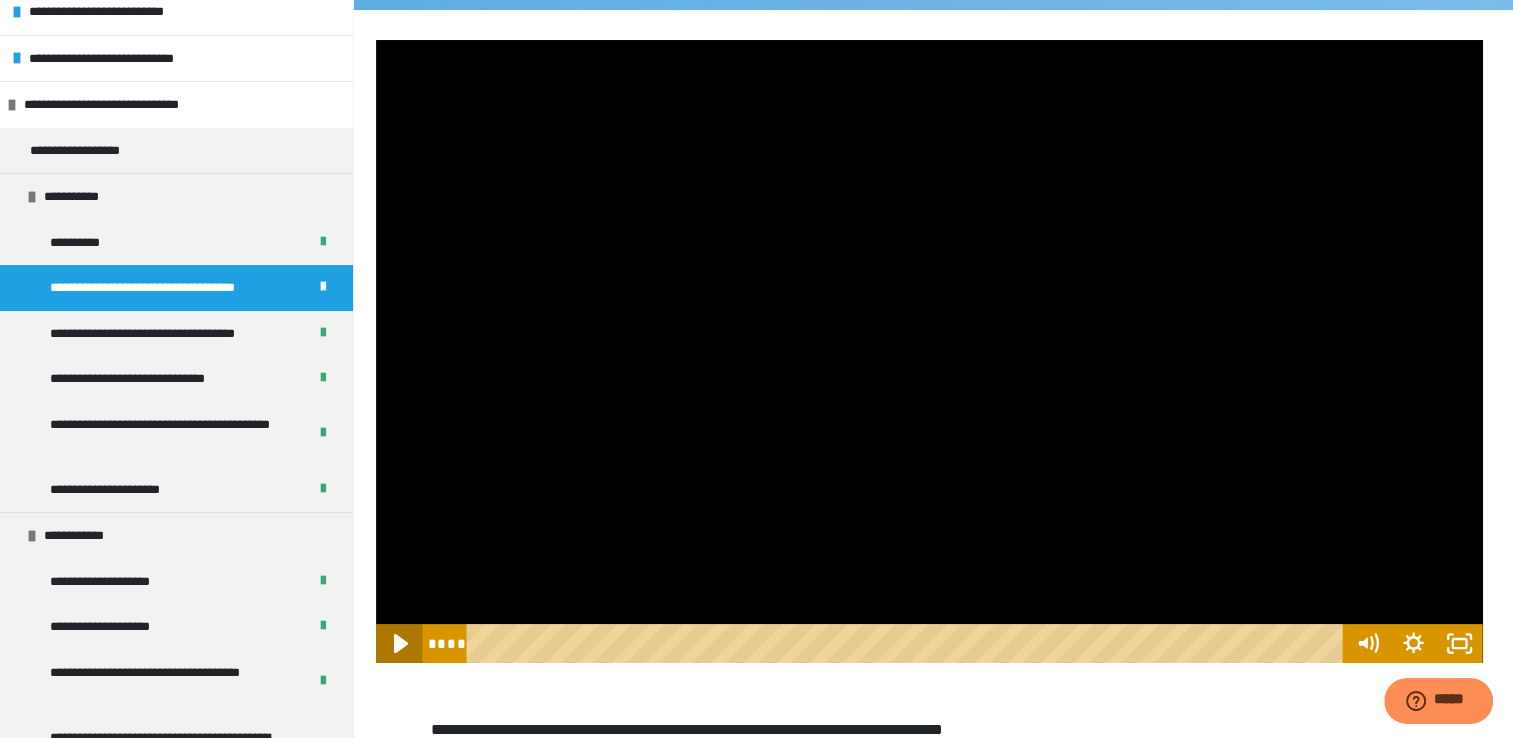 click 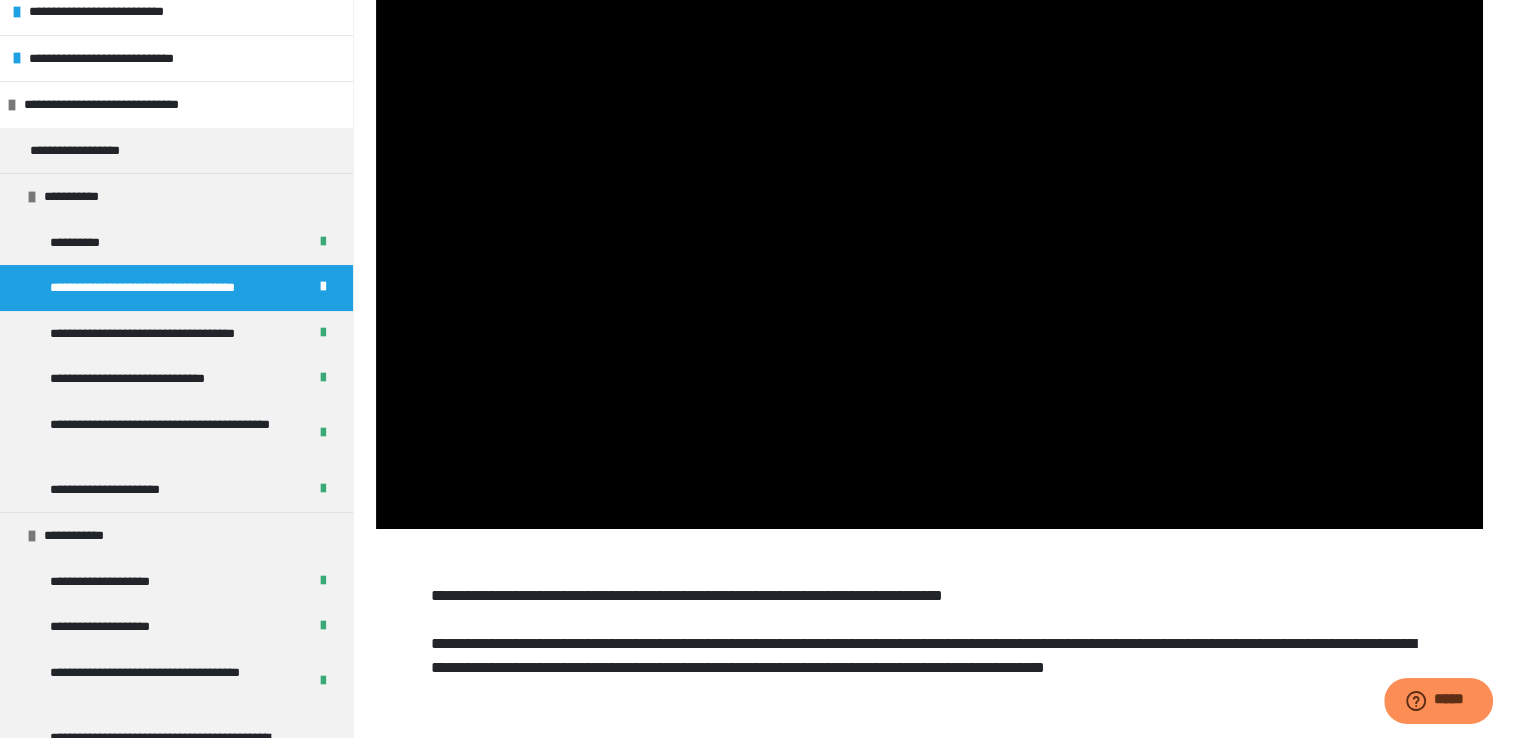 scroll, scrollTop: 370, scrollLeft: 0, axis: vertical 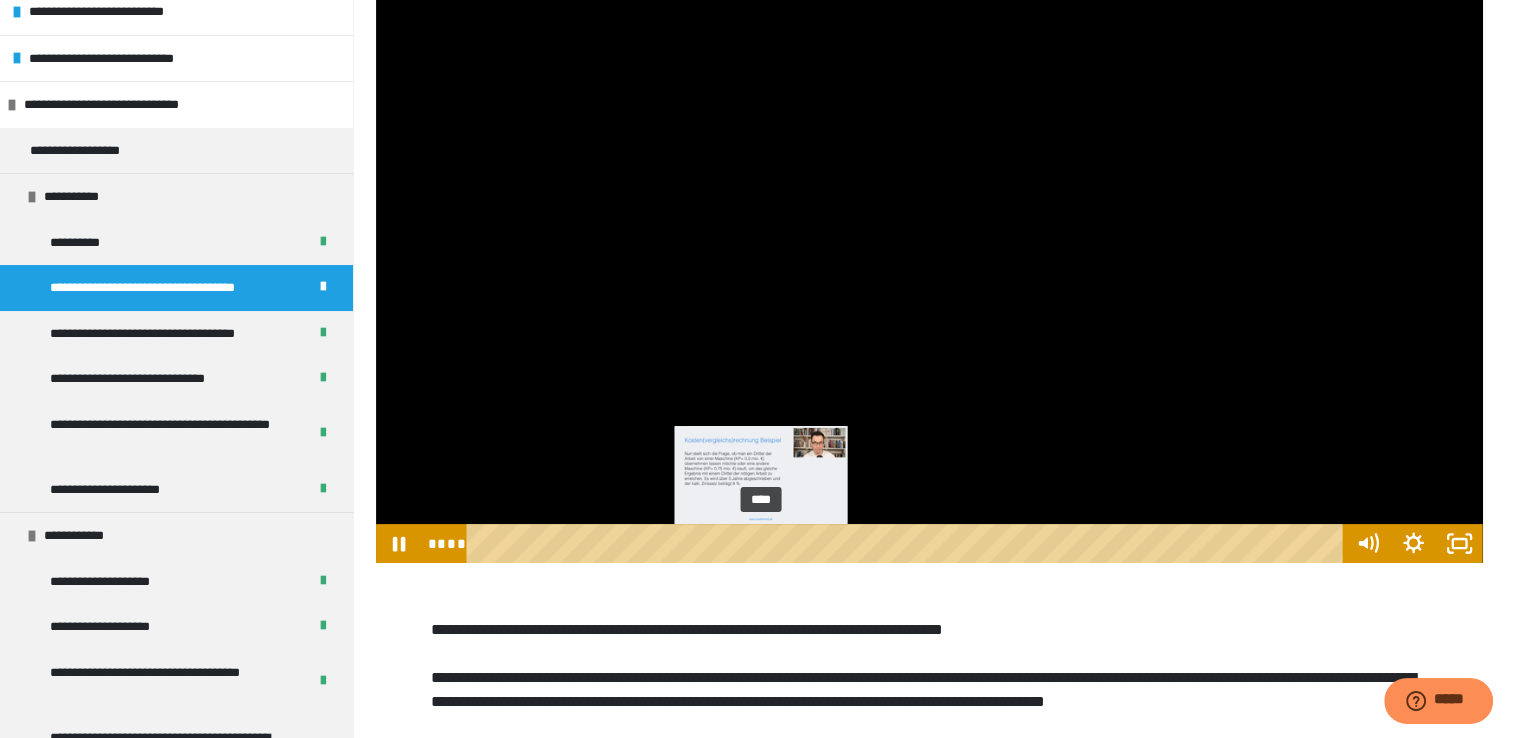click at bounding box center [760, 543] 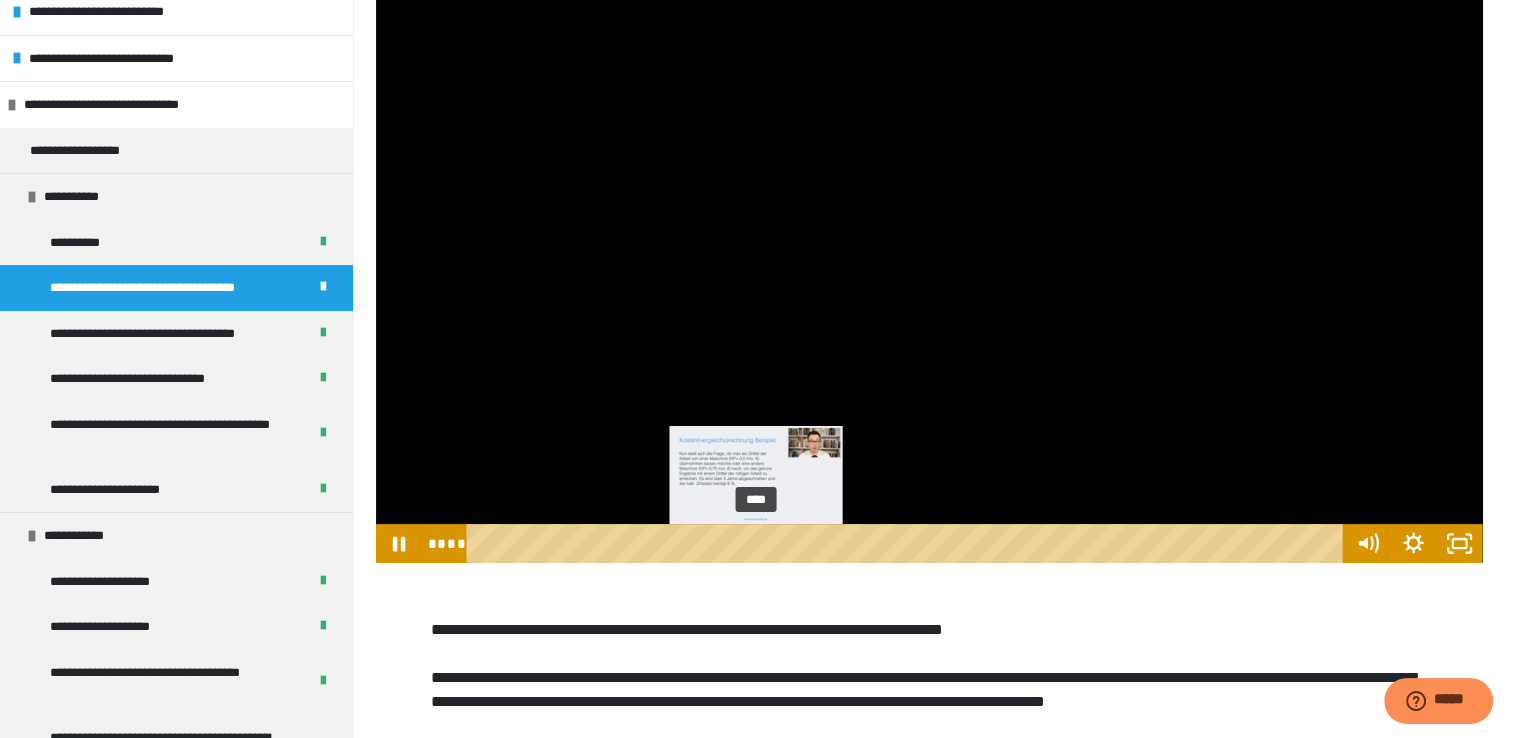 click at bounding box center [755, 543] 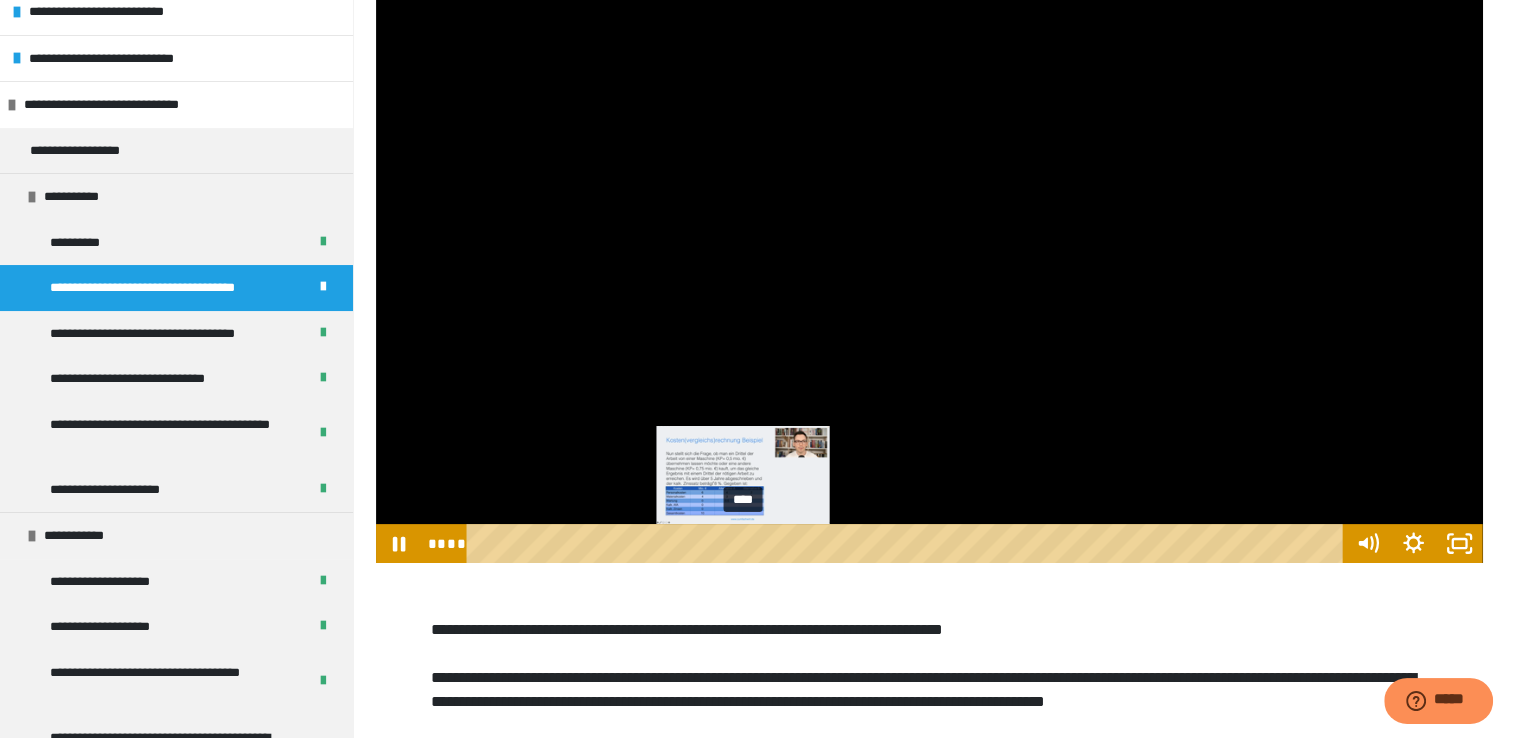 click on "****" at bounding box center [908, 543] 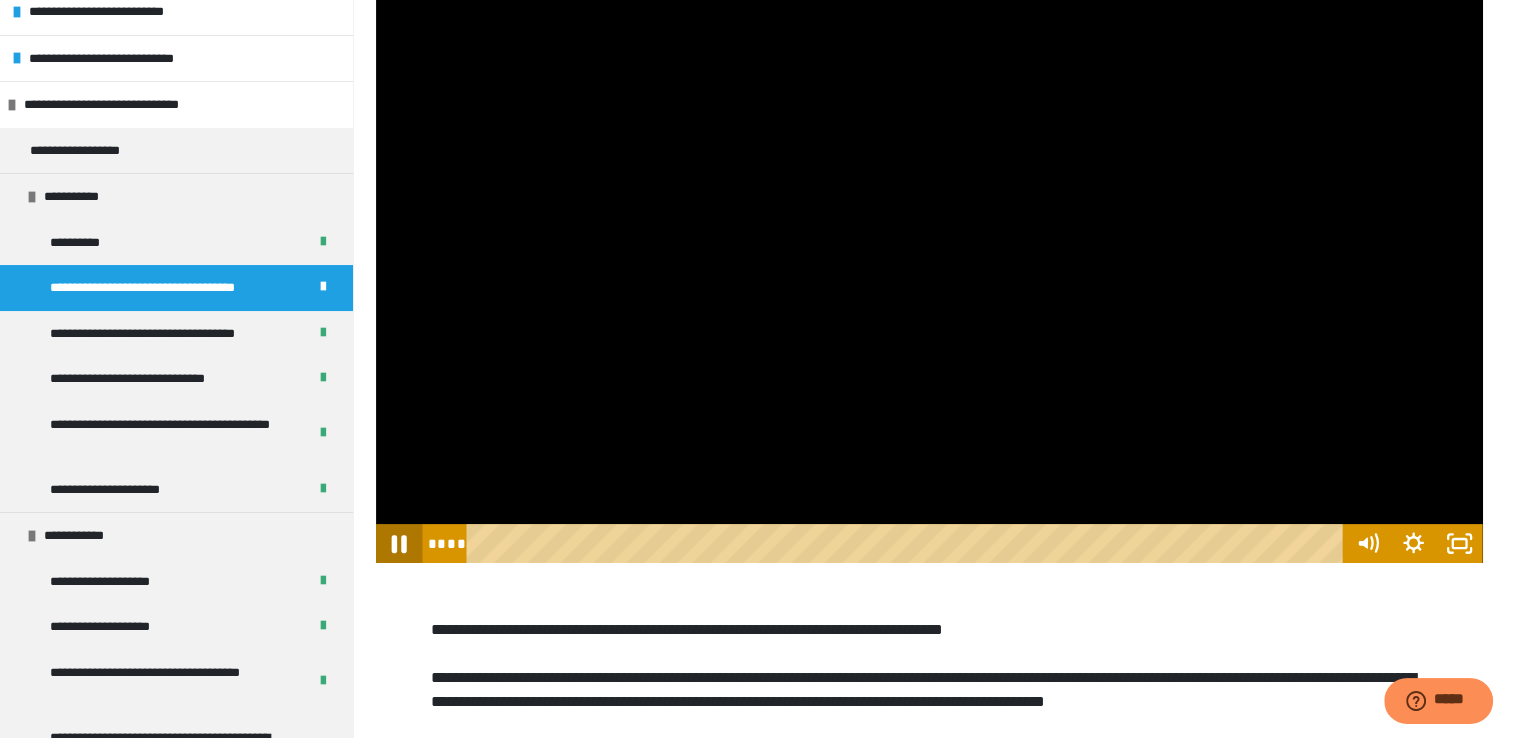 click 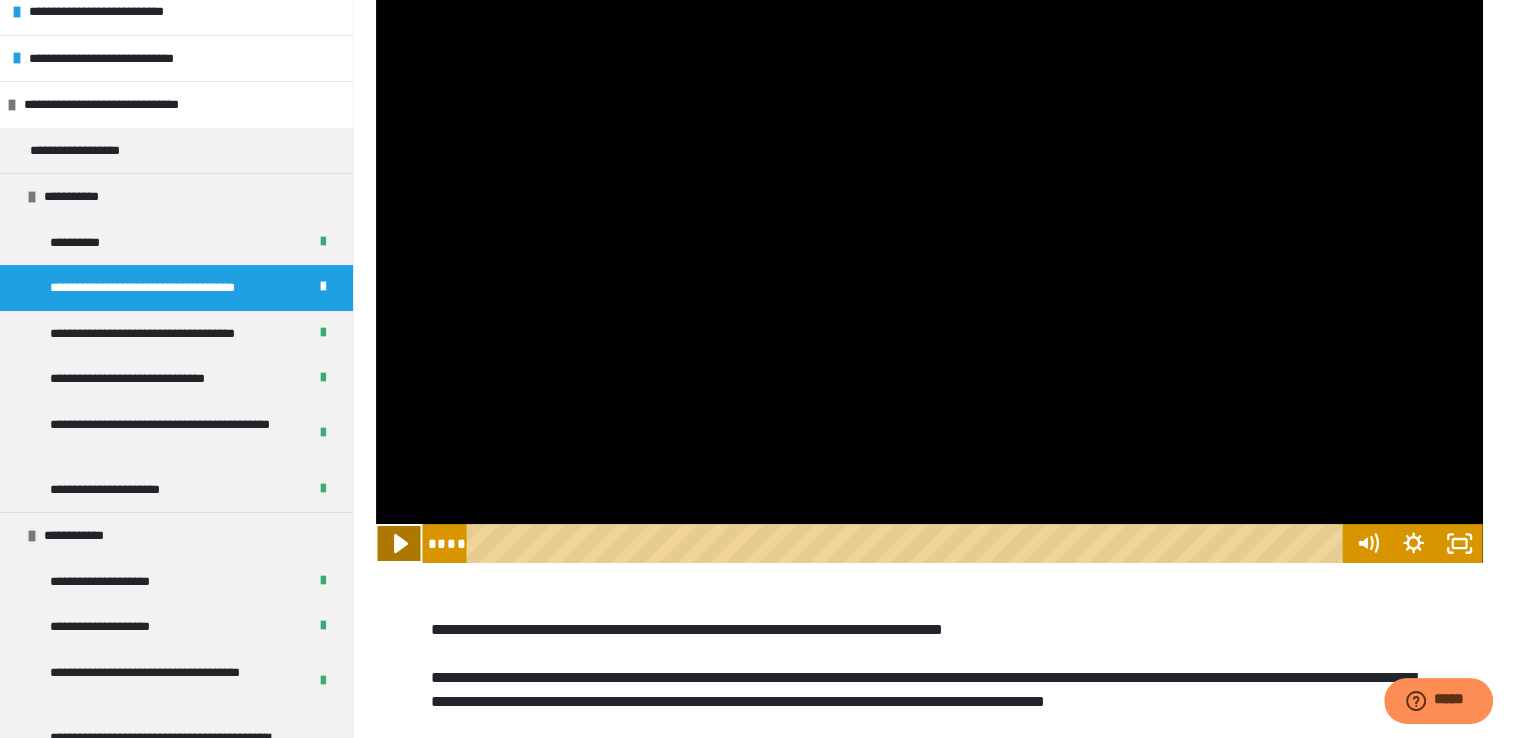 click 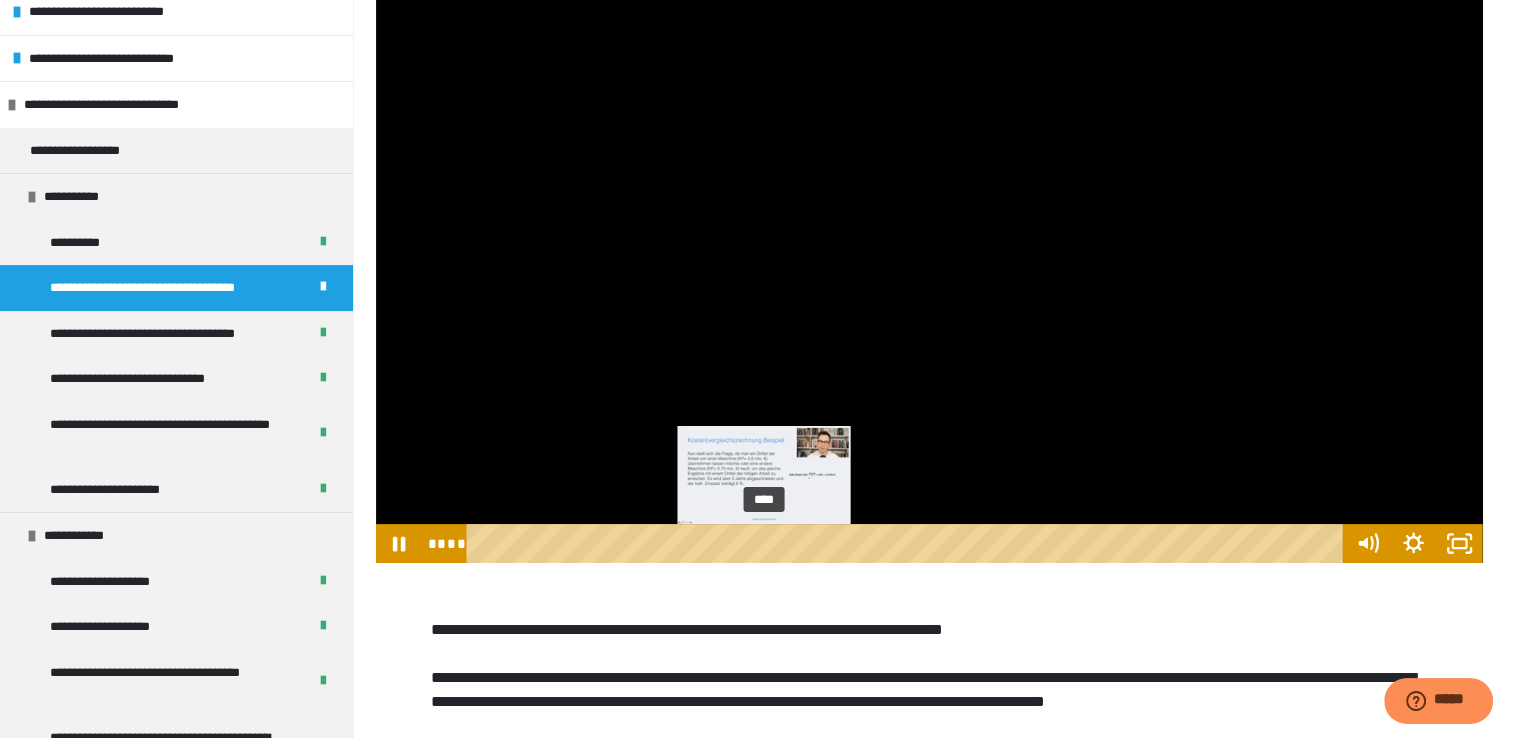 click on "****" at bounding box center (908, 543) 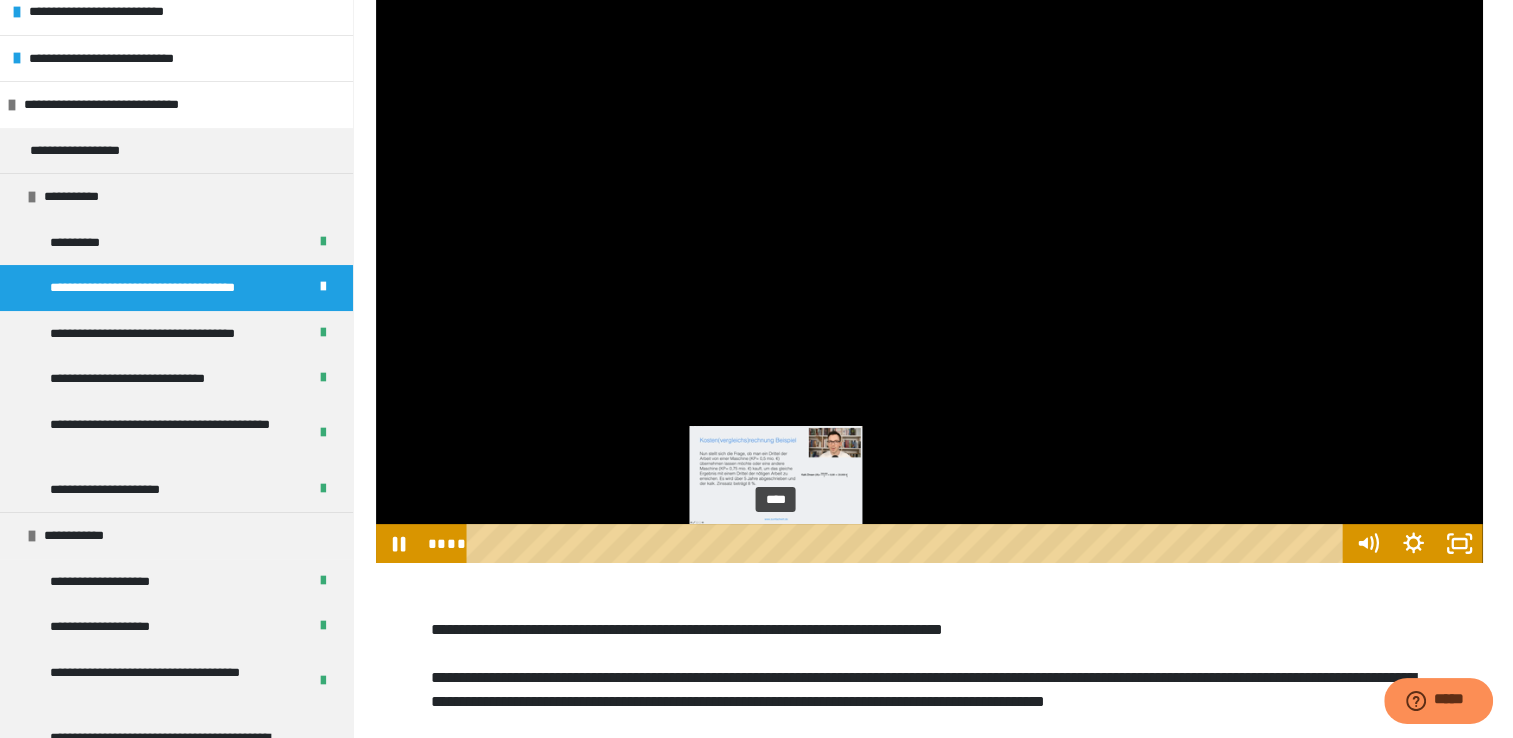 click on "****" at bounding box center [908, 543] 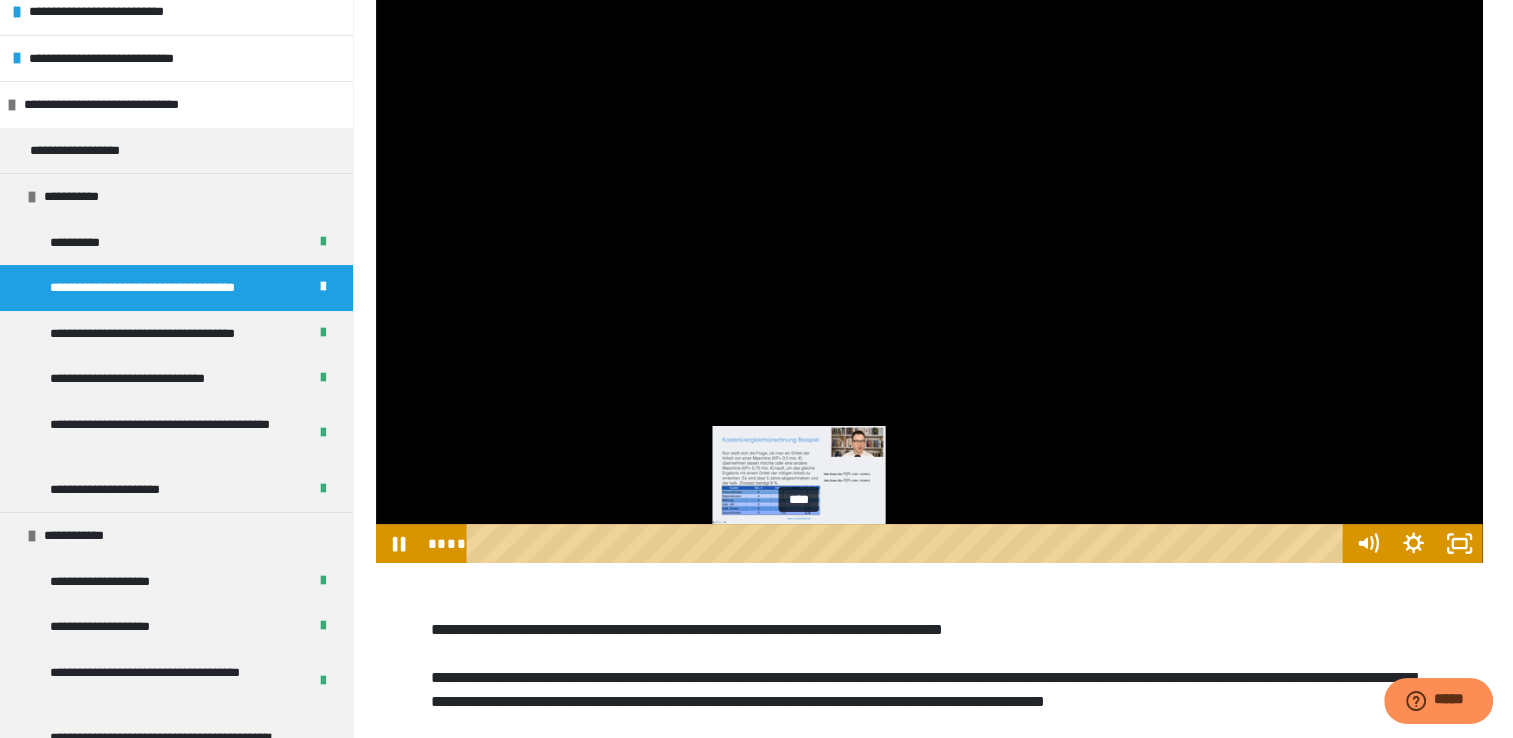click on "****" at bounding box center [908, 543] 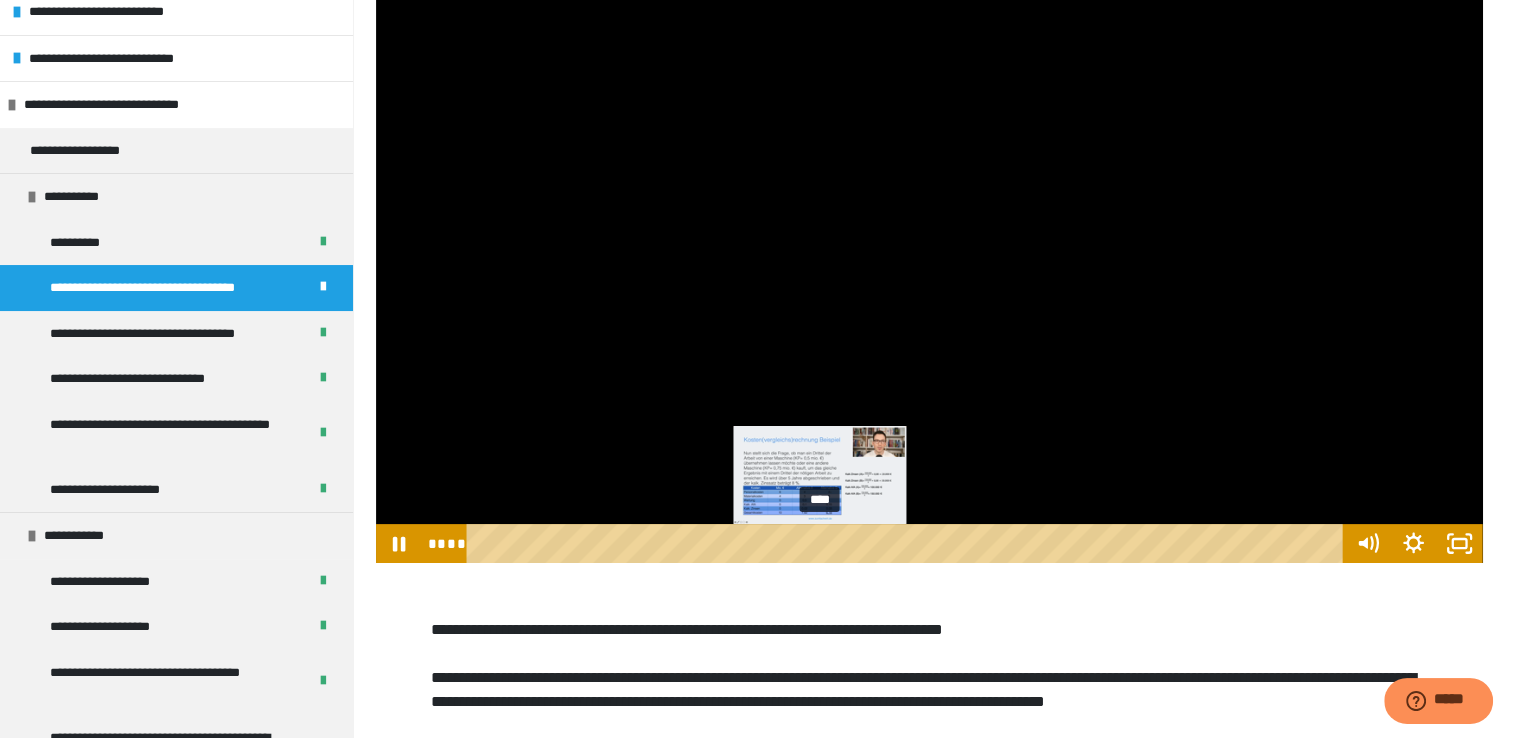 click on "****" at bounding box center (908, 543) 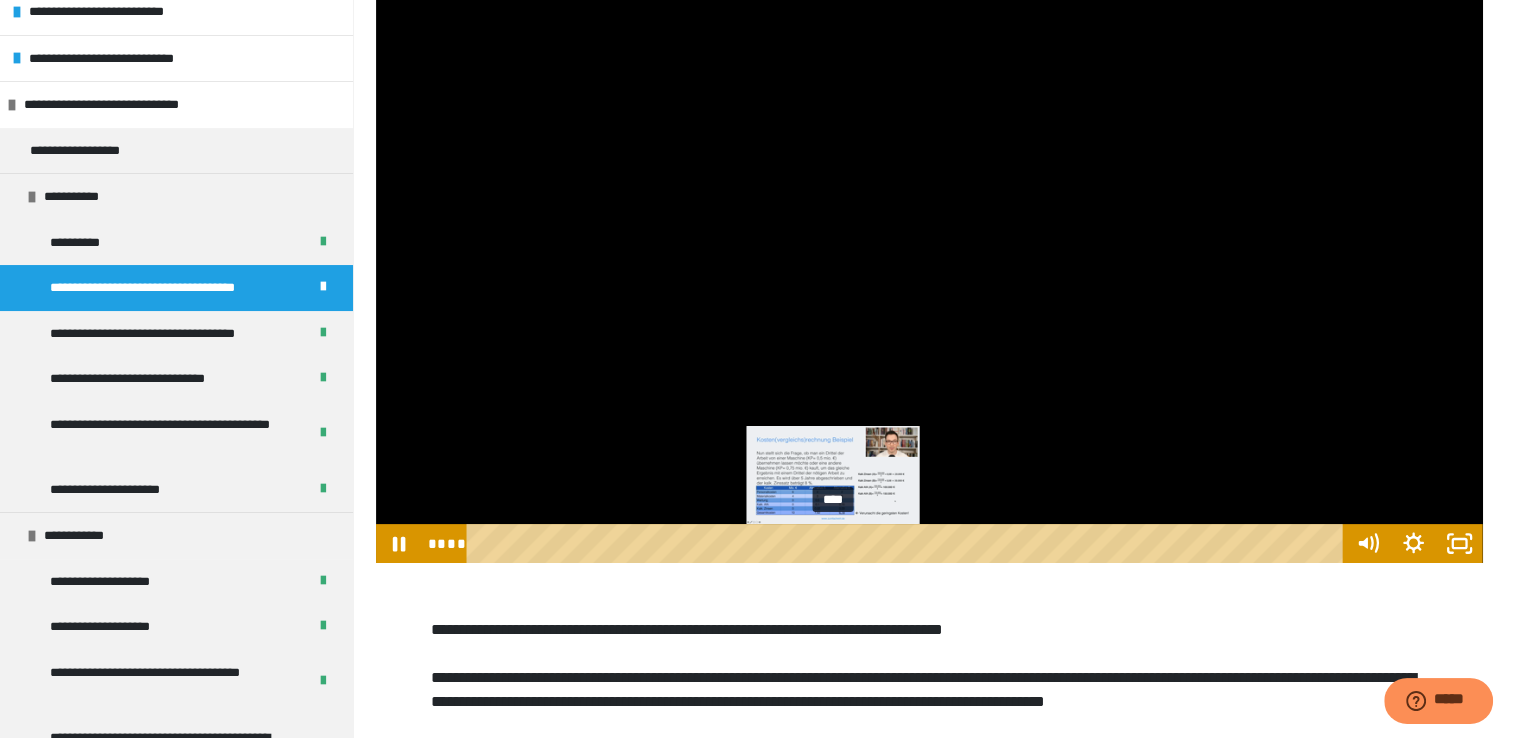 click on "****" at bounding box center [908, 543] 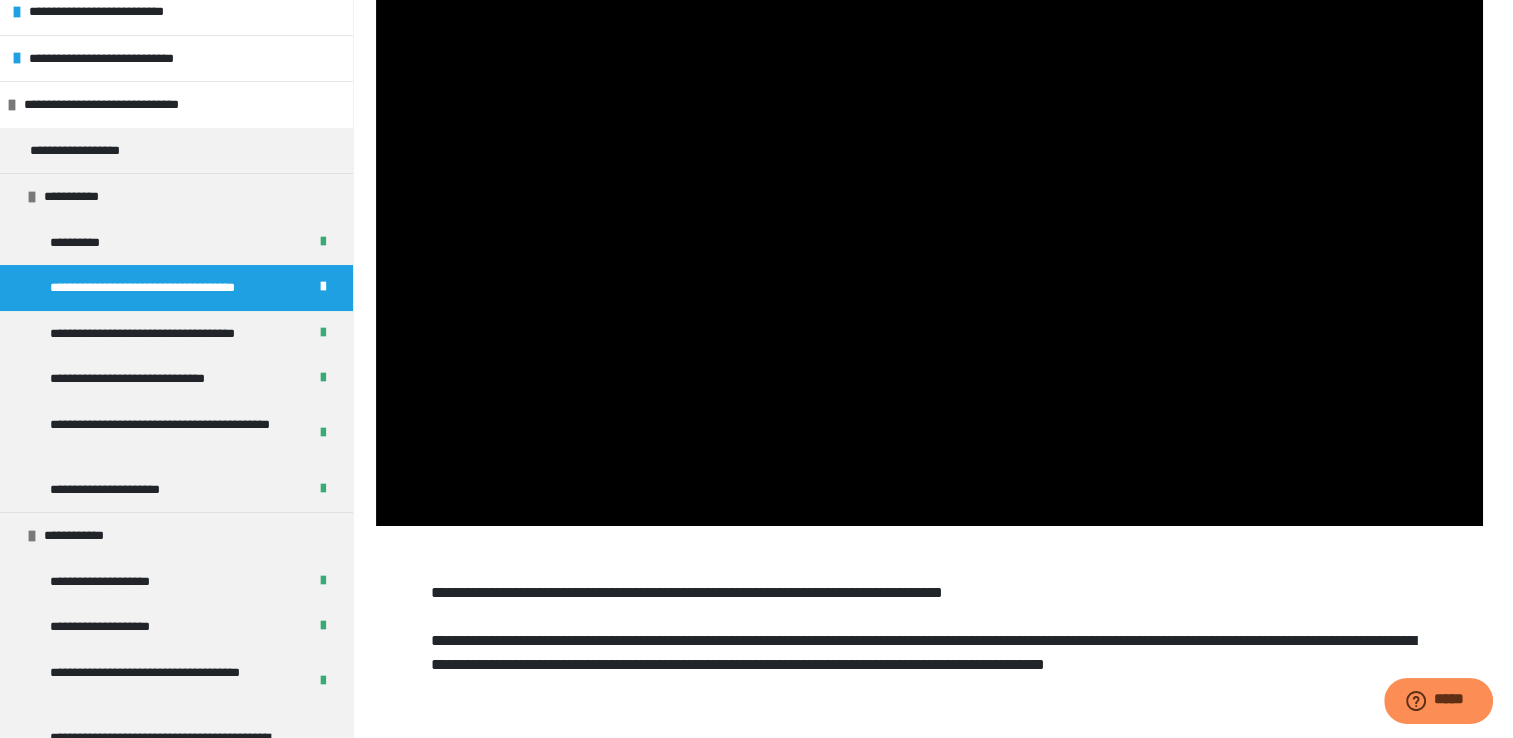 scroll, scrollTop: 170, scrollLeft: 0, axis: vertical 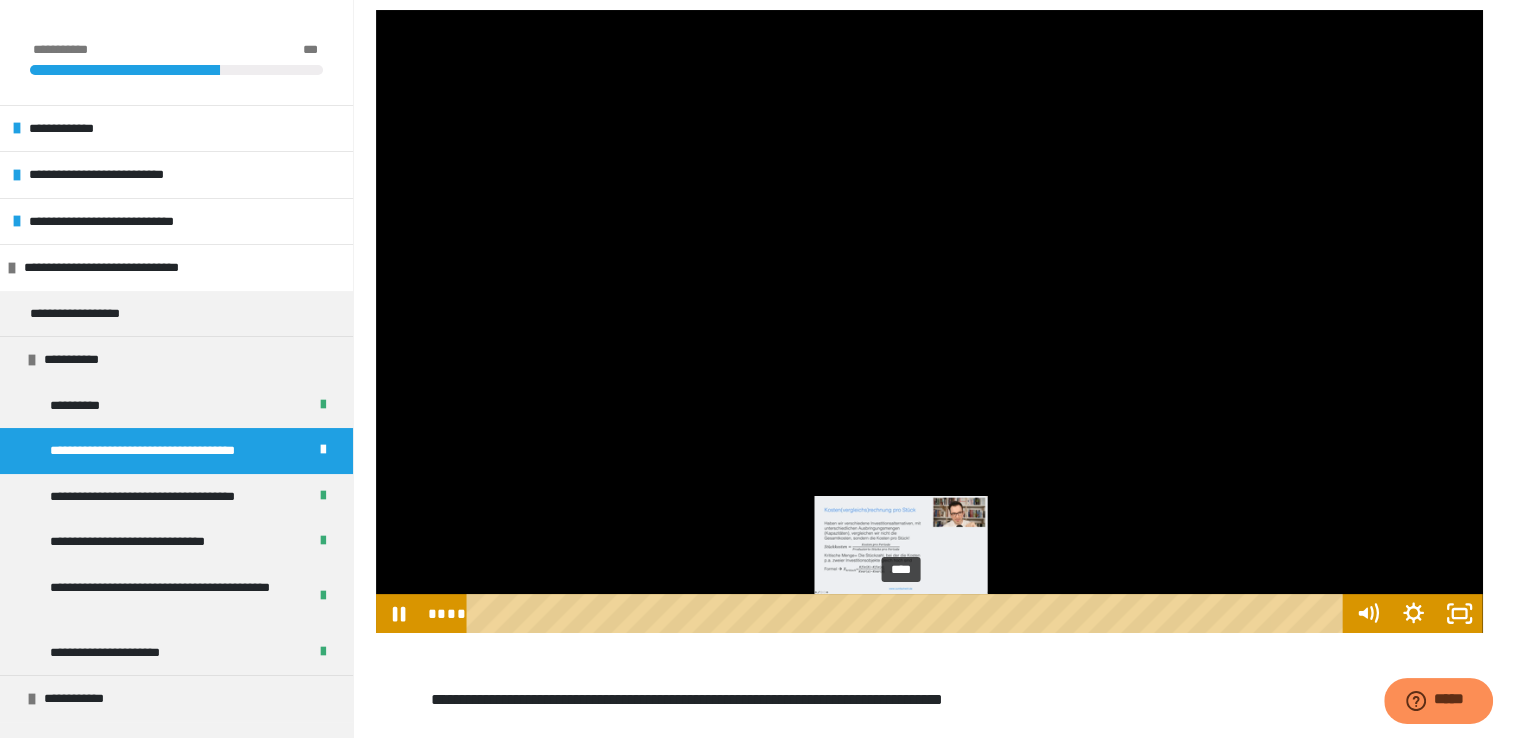 click on "****" at bounding box center [908, 613] 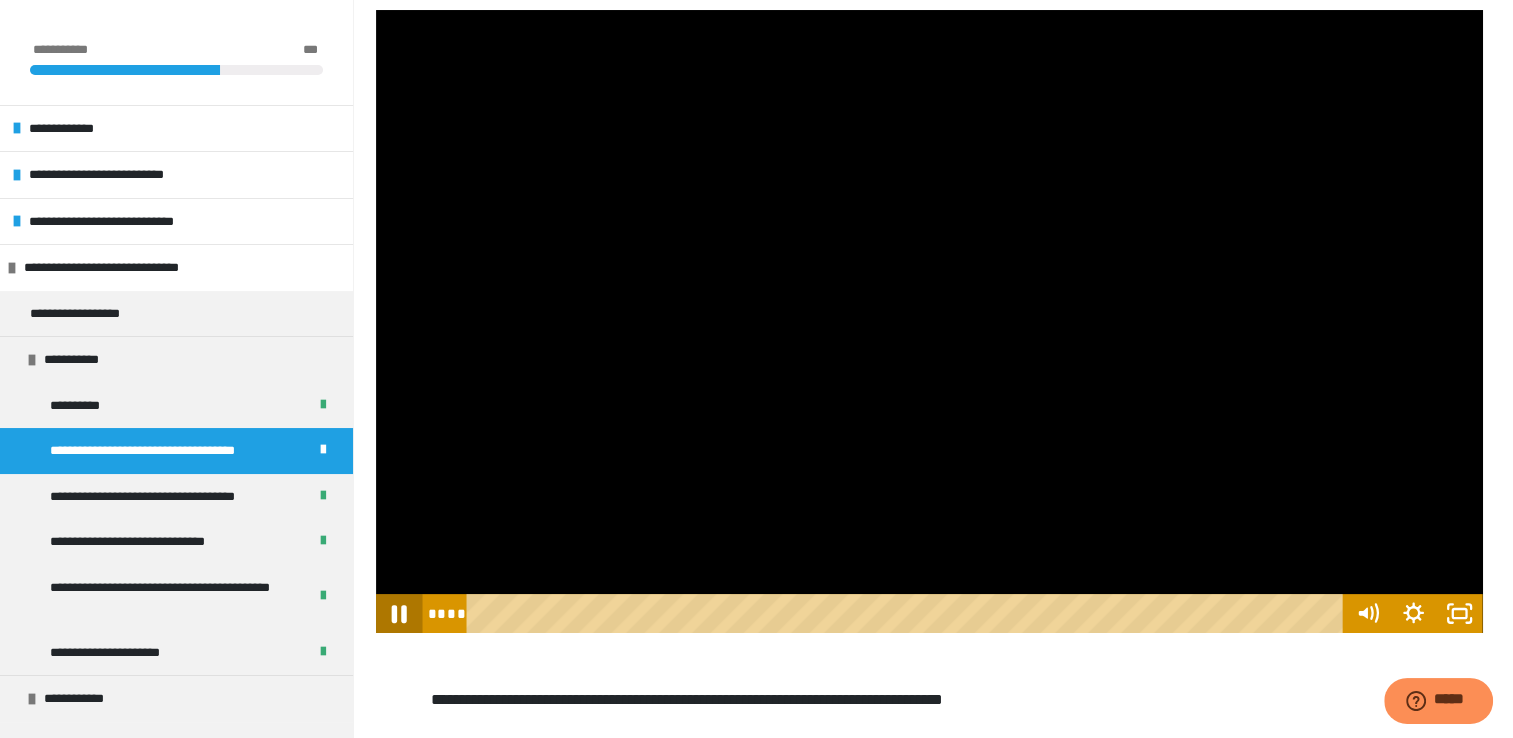 click 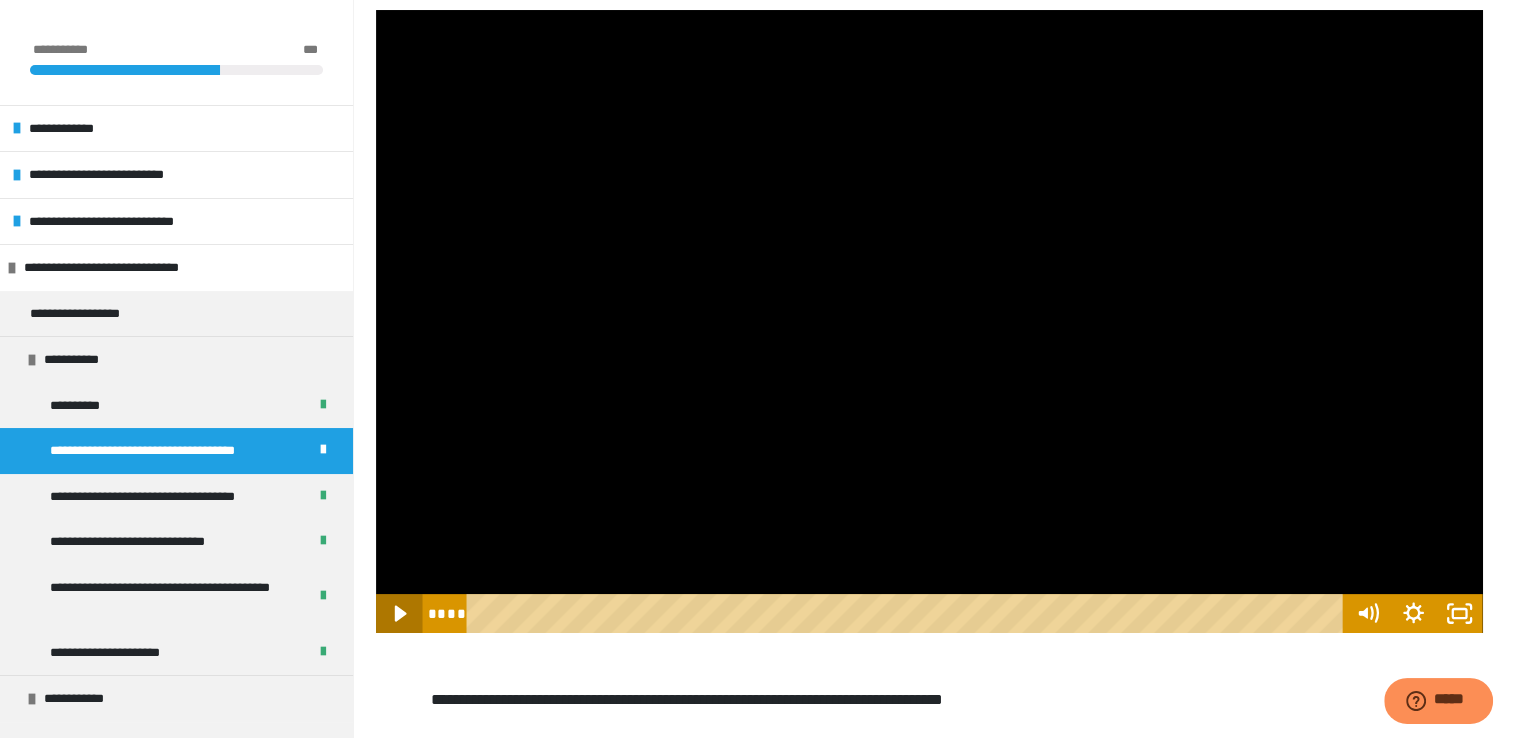 click 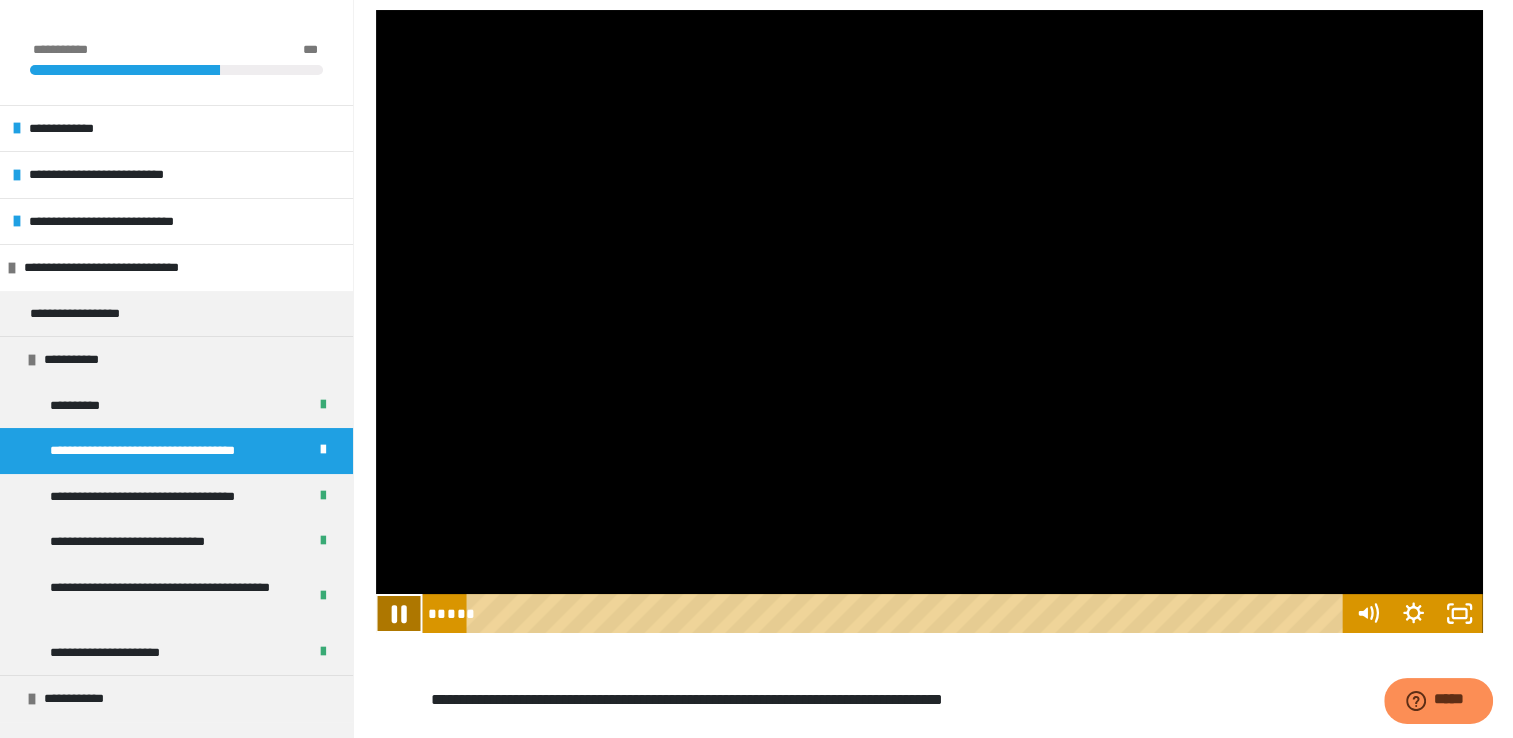 click 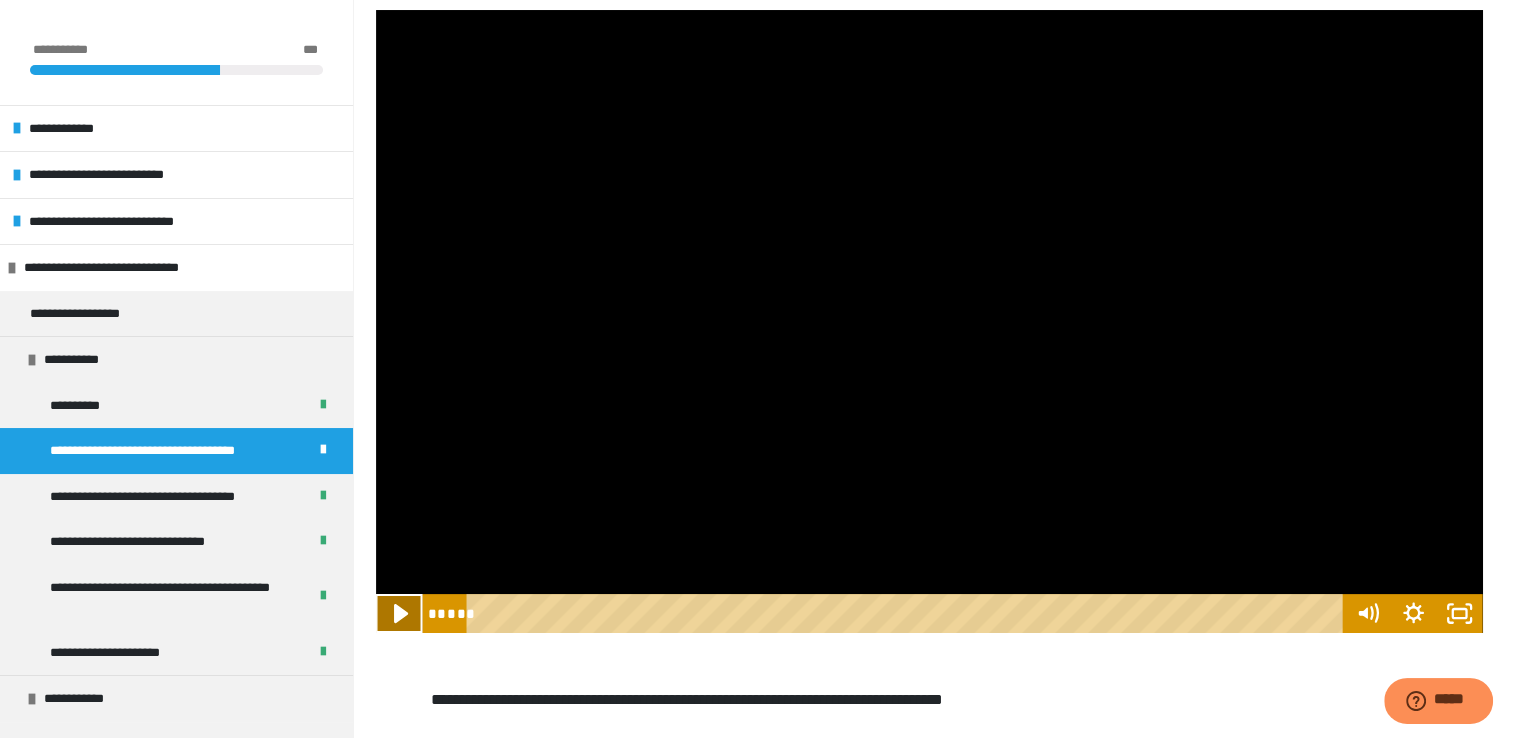 click 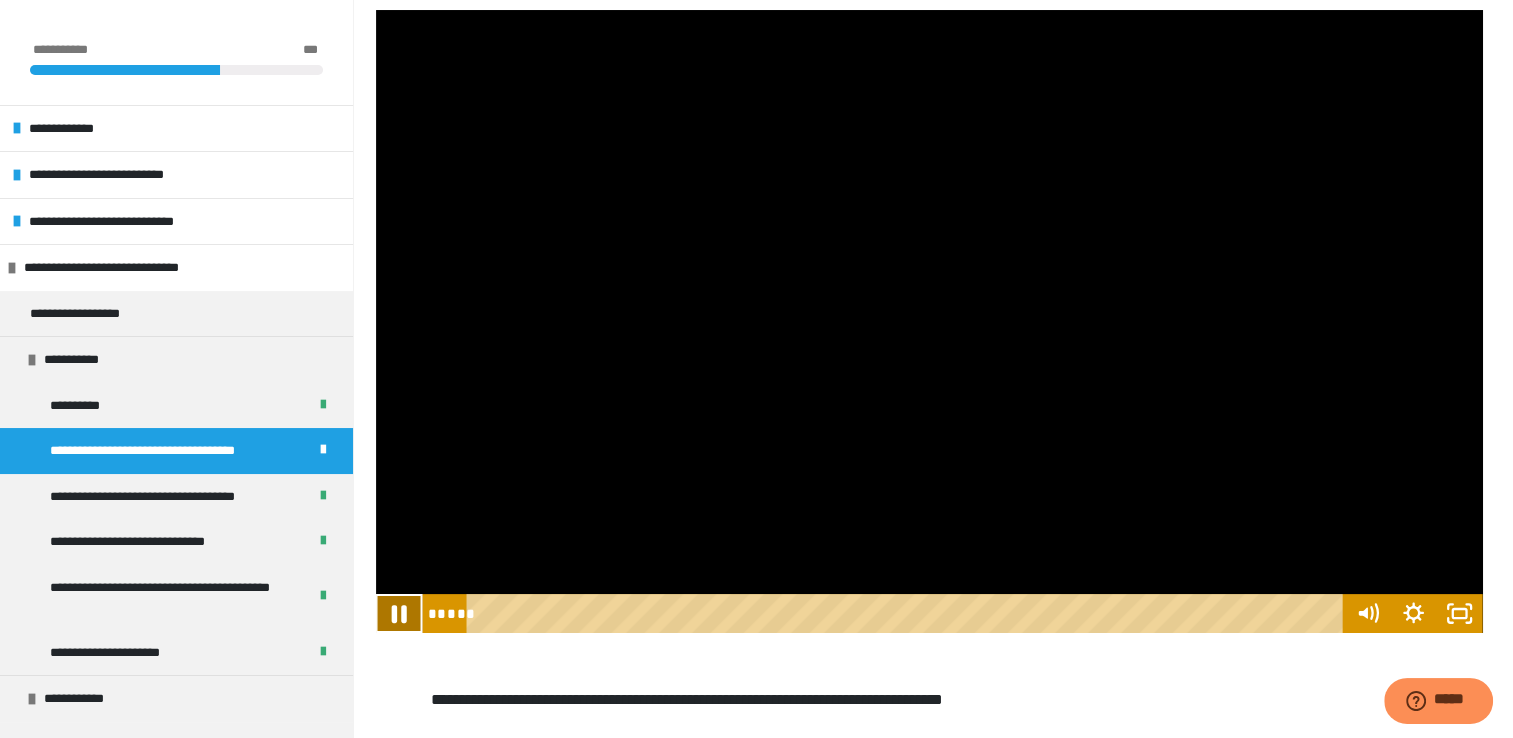click 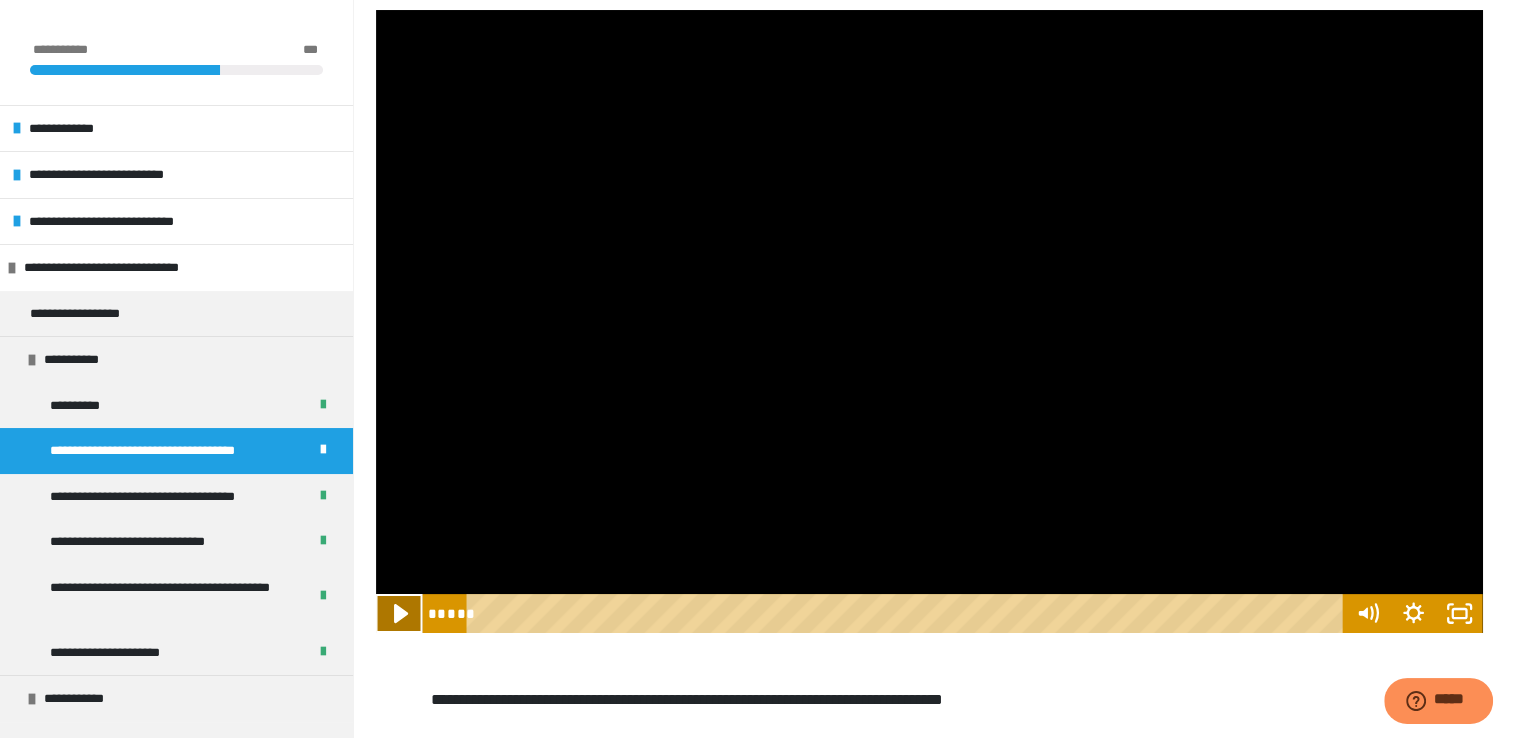 click 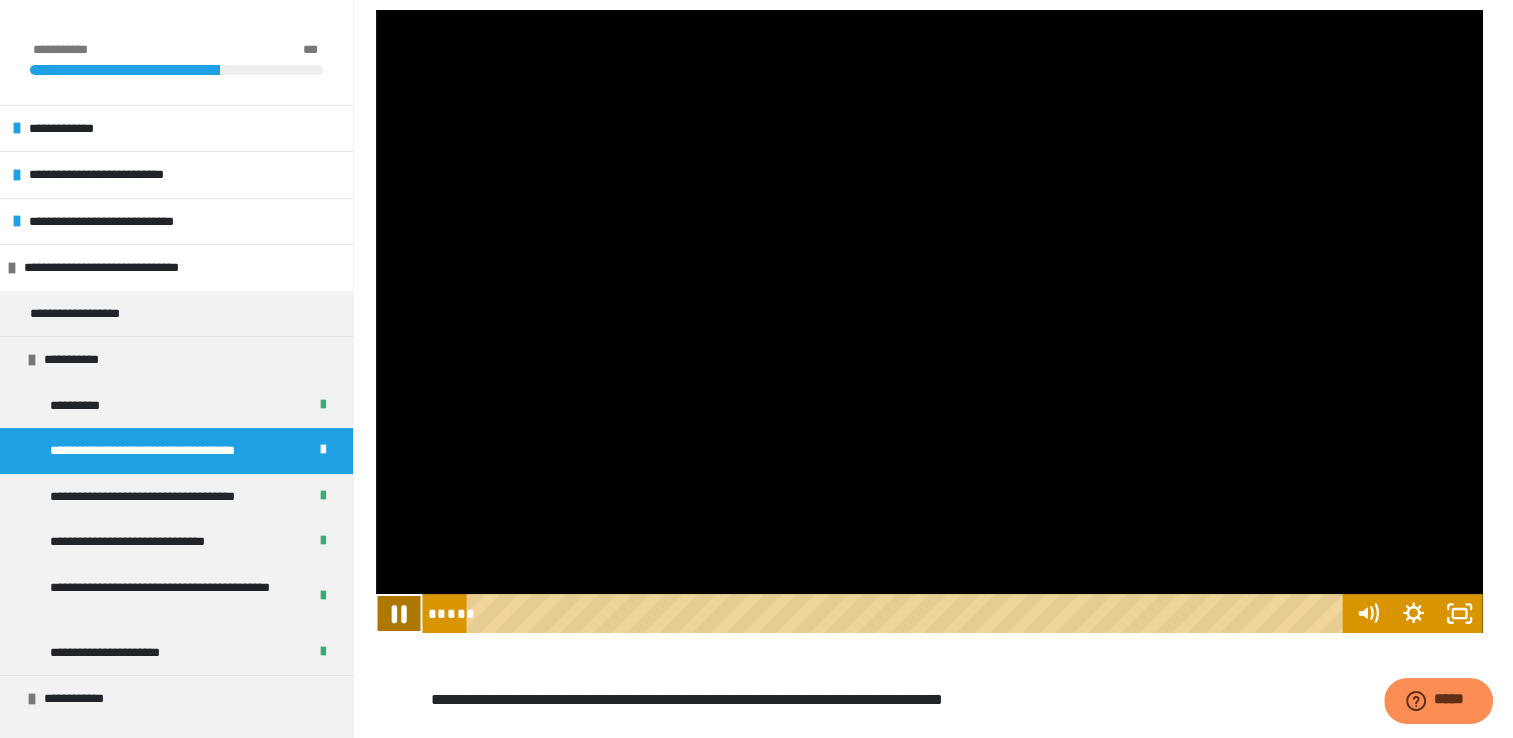 click 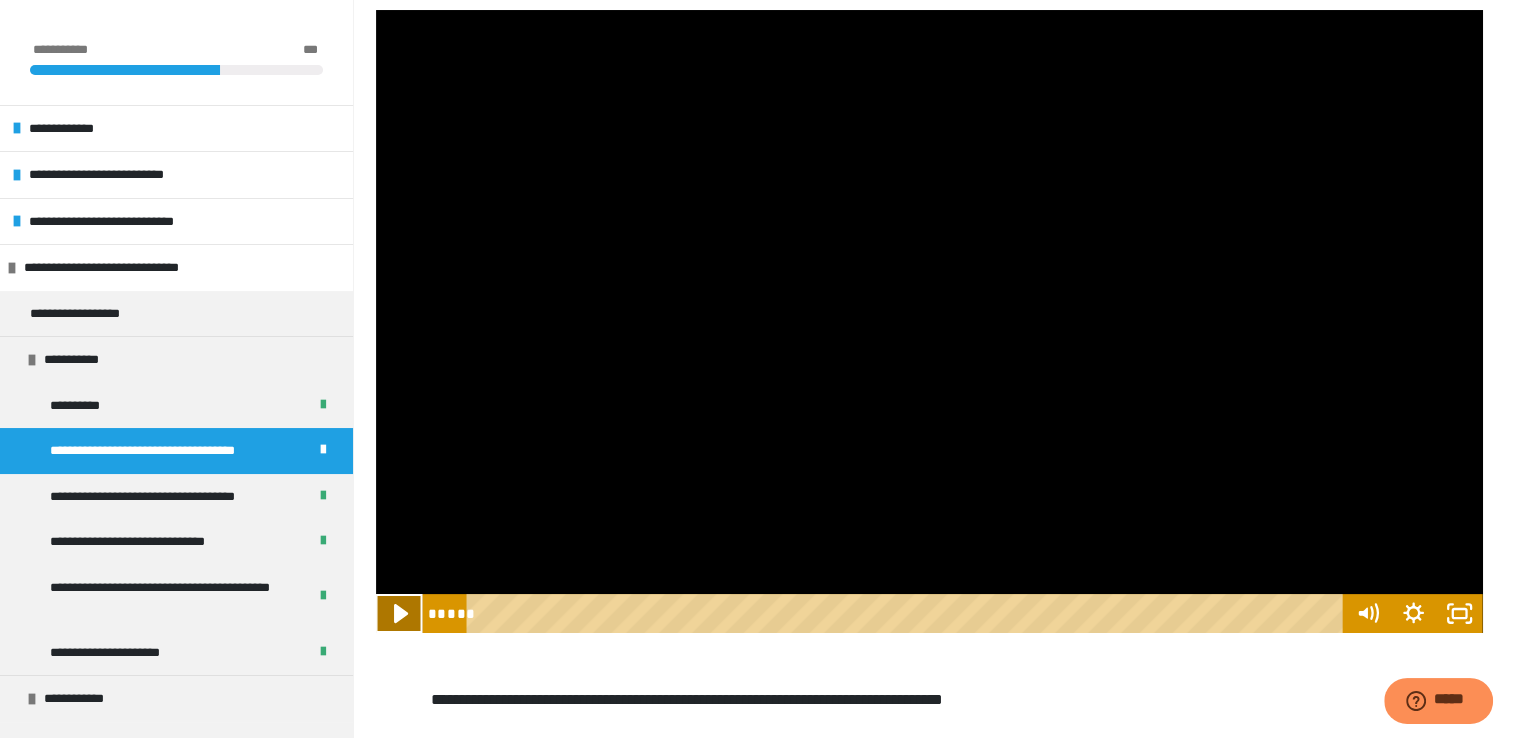 click 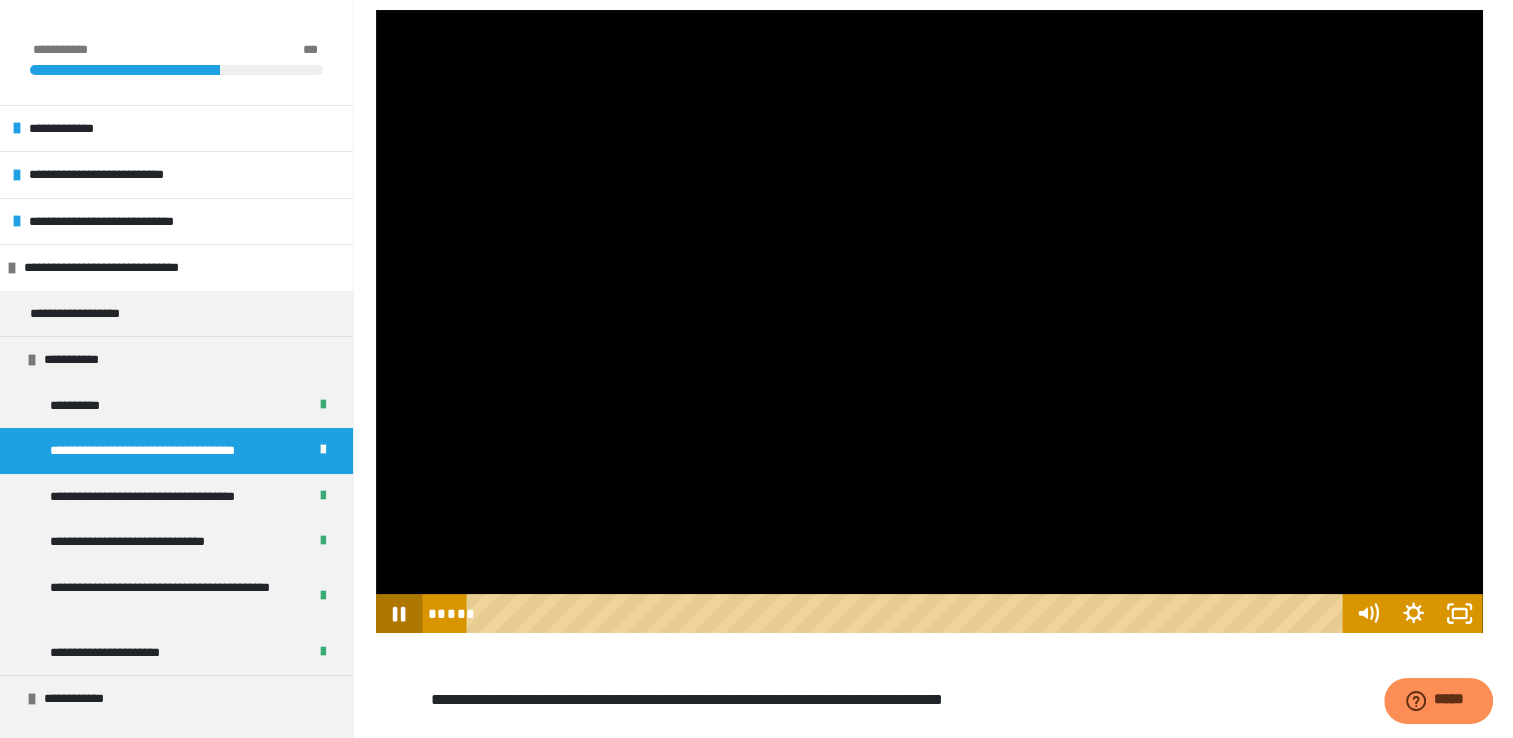 click 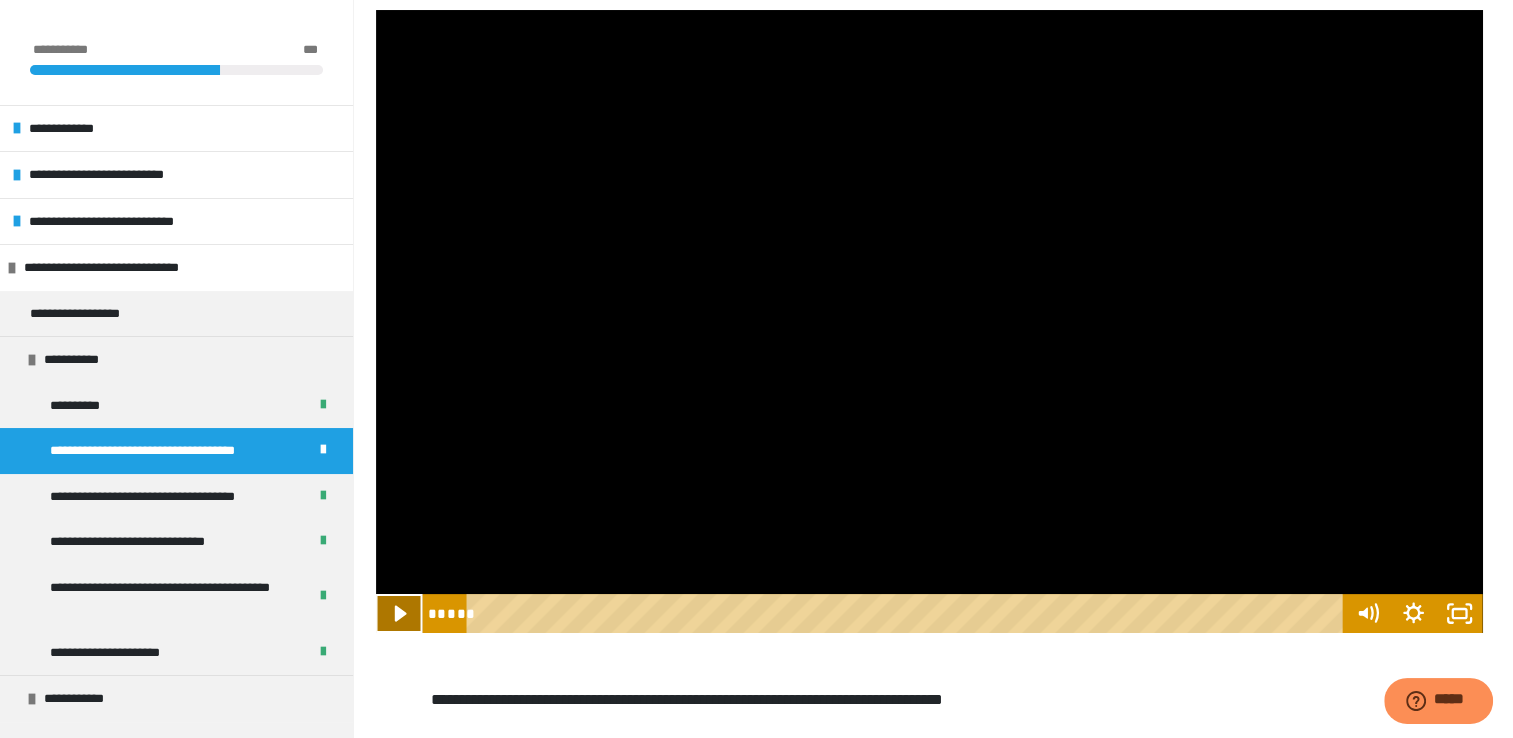 click 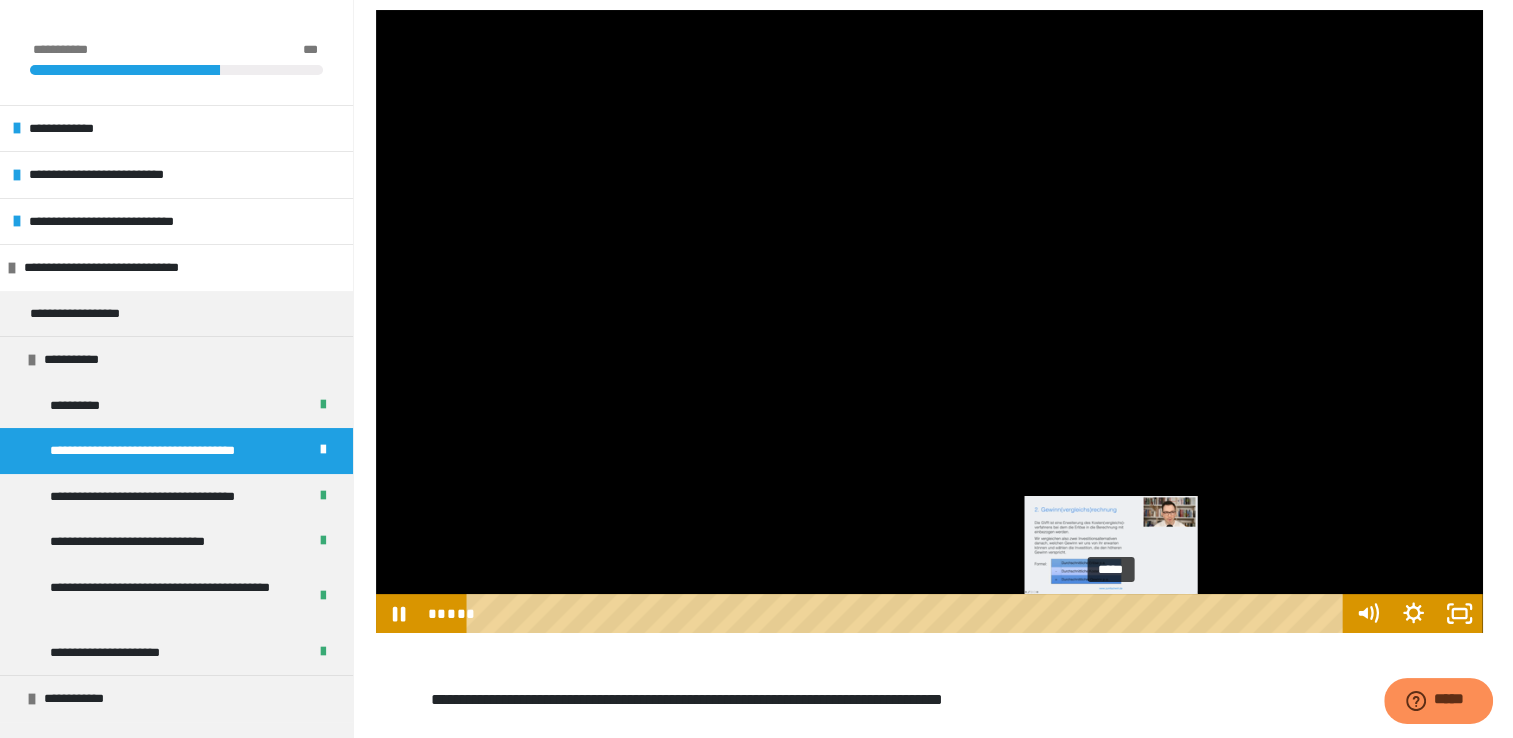 click at bounding box center [1110, 613] 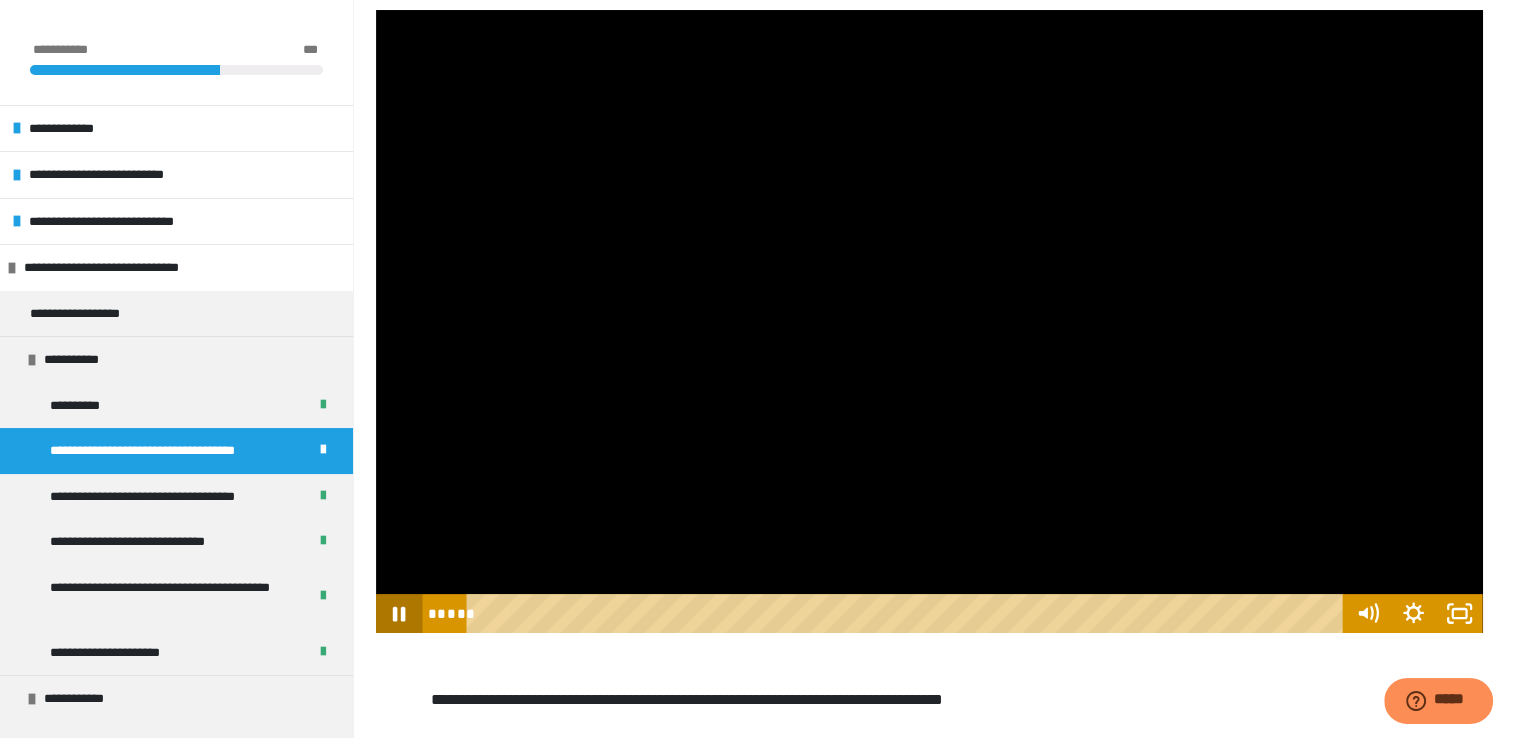 click 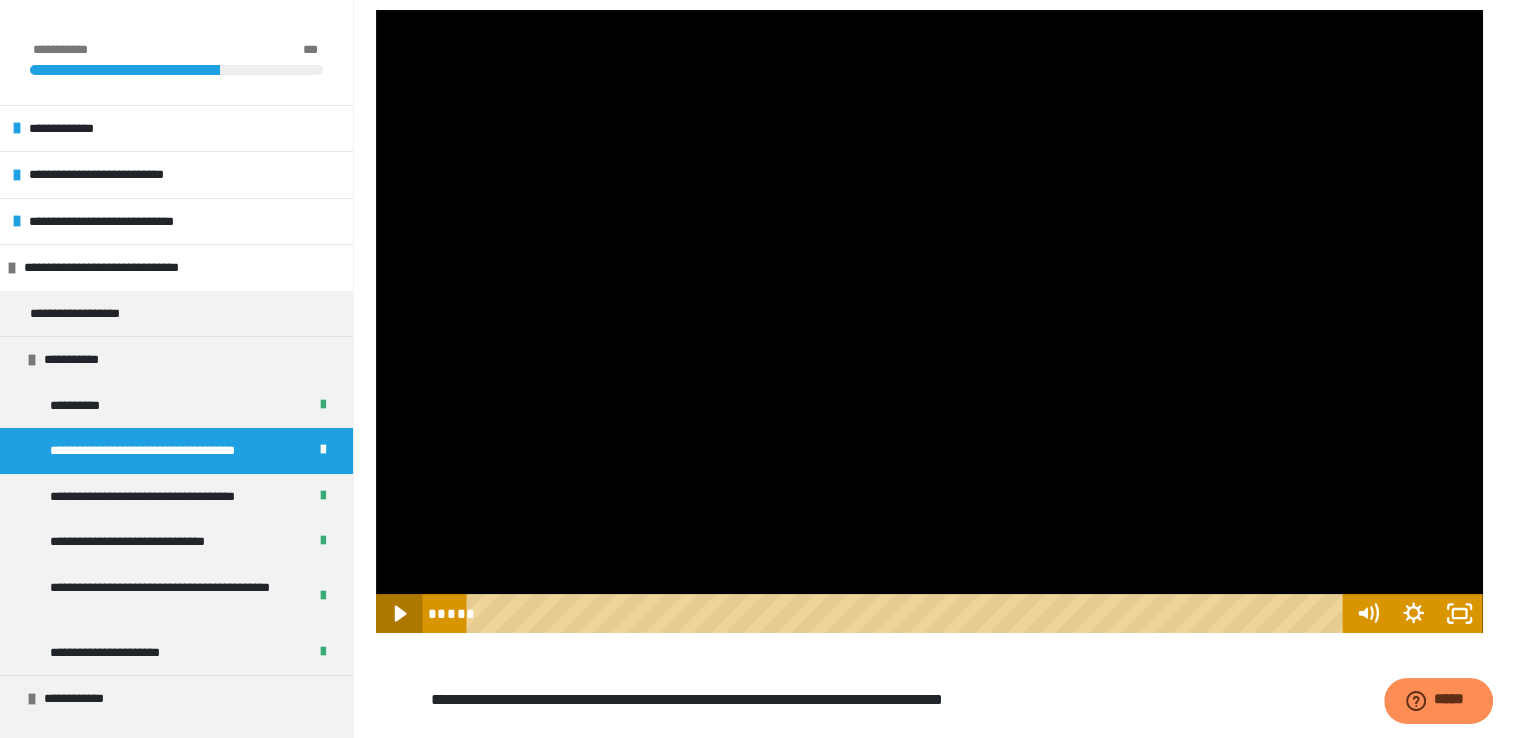 click 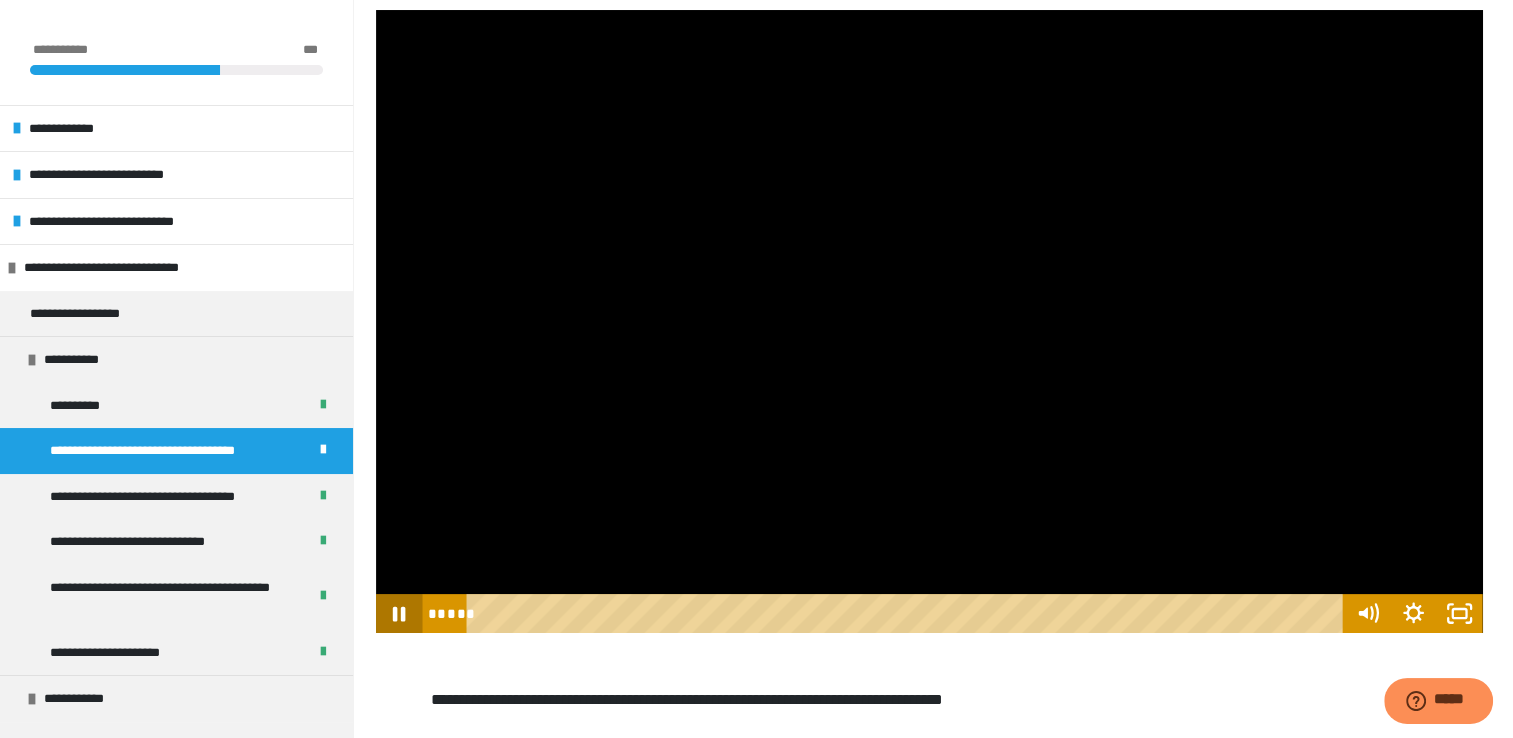 click 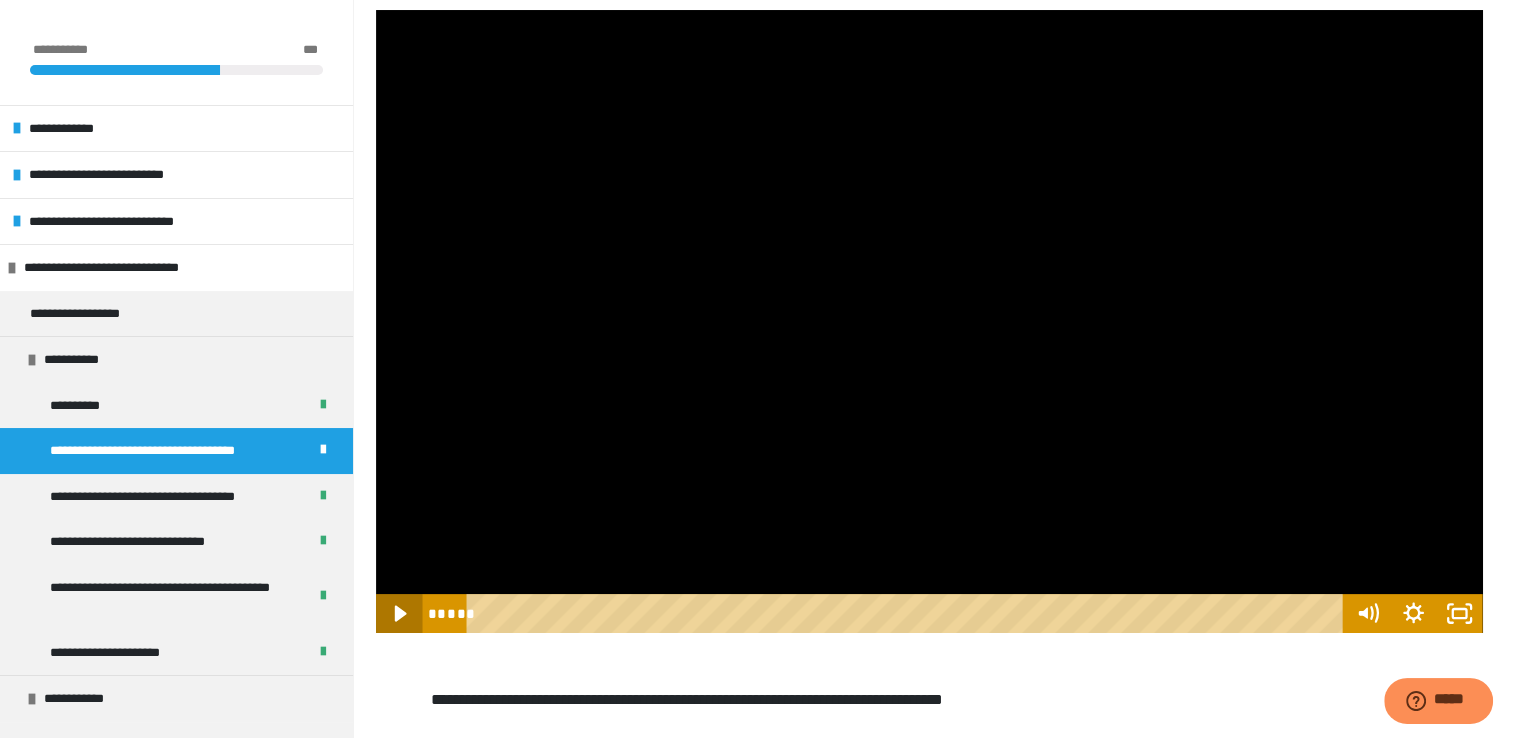 click 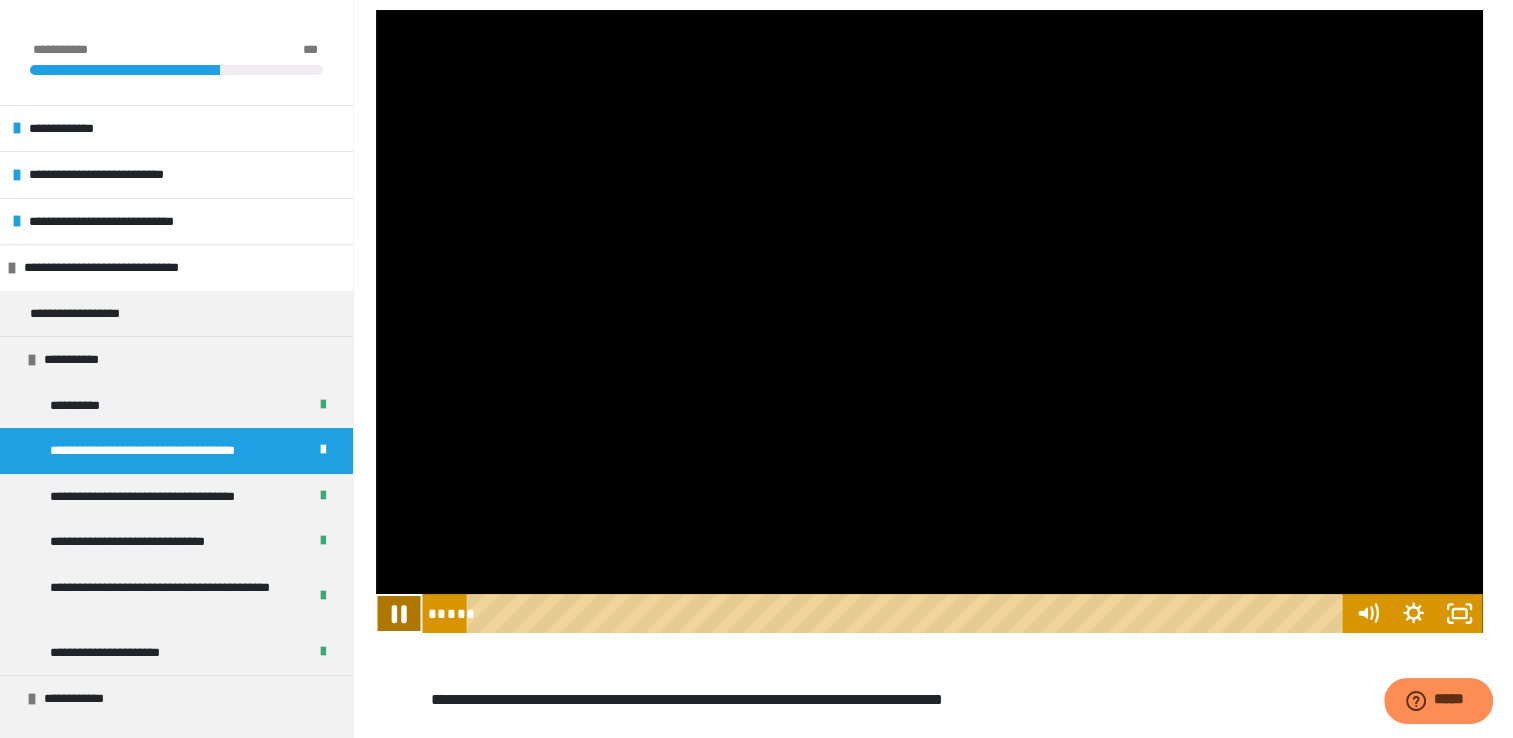 click 